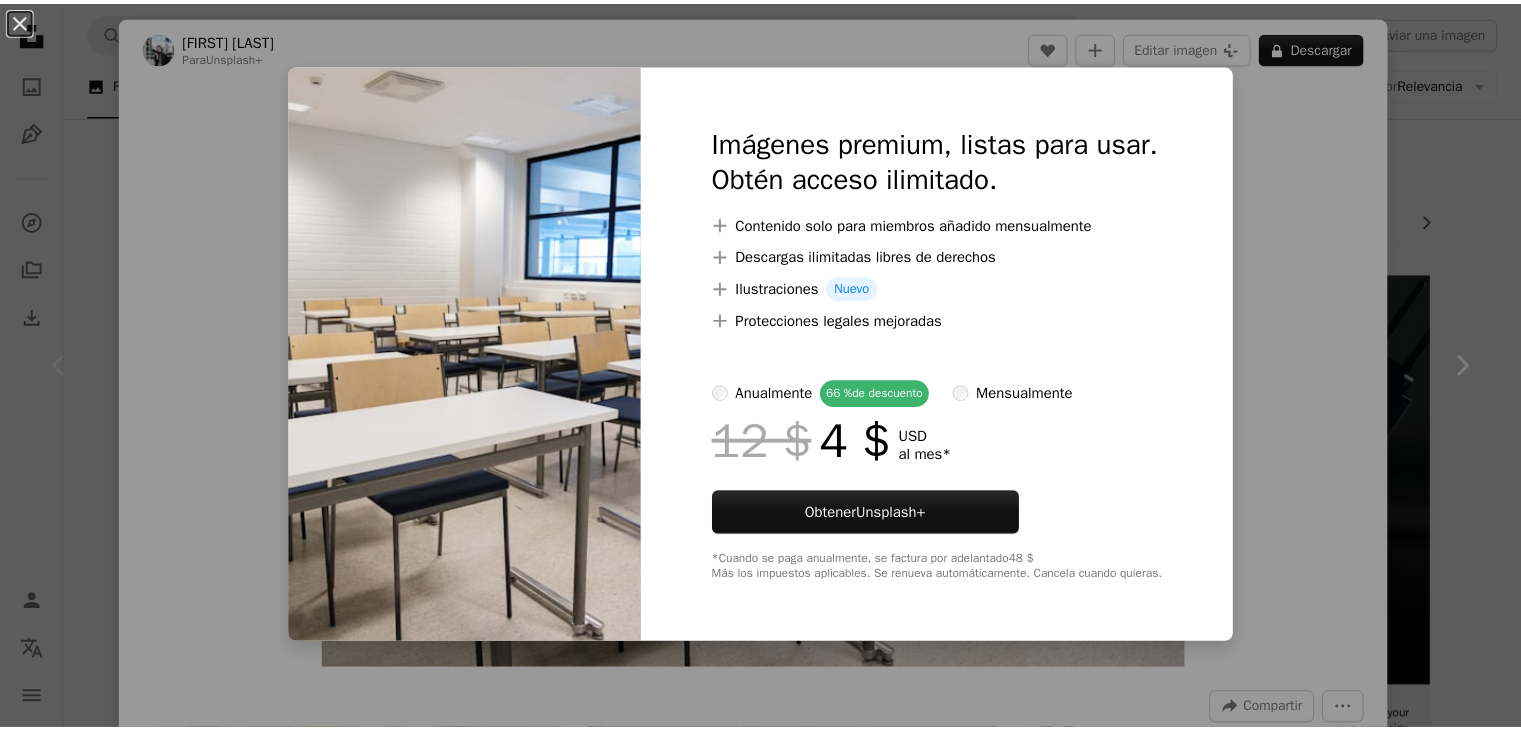 scroll, scrollTop: 0, scrollLeft: 0, axis: both 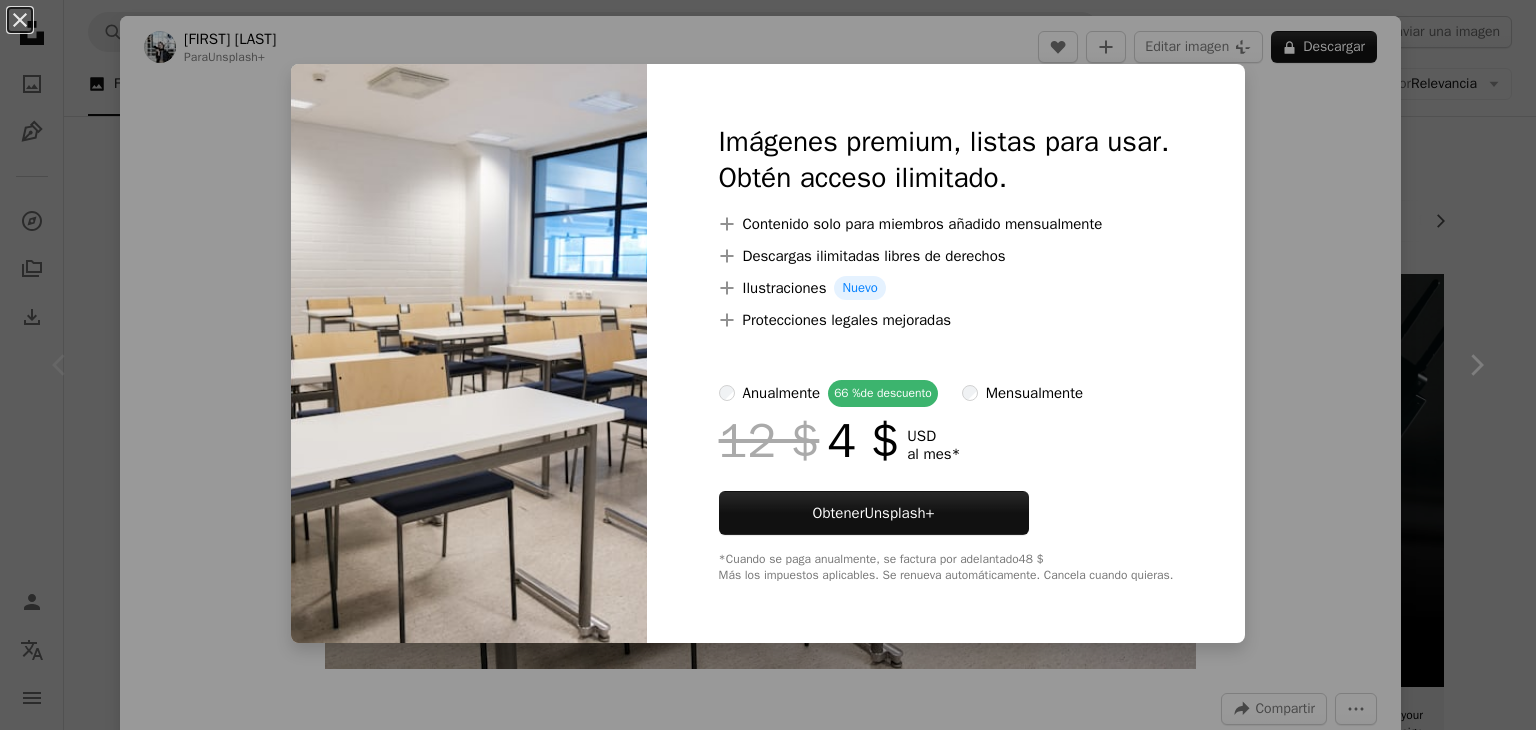 click on "An X shape Imágenes premium, listas para usar. Obtén acceso ilimitado. A plus sign Contenido solo para miembros añadido mensualmente A plus sign Descargas ilimitadas libres de derechos A plus sign Ilustraciones  Nuevo A plus sign Protecciones legales mejoradas anualmente 66 %  de descuento mensualmente 12 $   4 $ USD al mes * Obtener  Unsplash+ *Cuando se paga anualmente, se factura por adelantado  48 $ Más los impuestos aplicables. Se renueva automáticamente. Cancela cuando quieras." at bounding box center [768, 365] 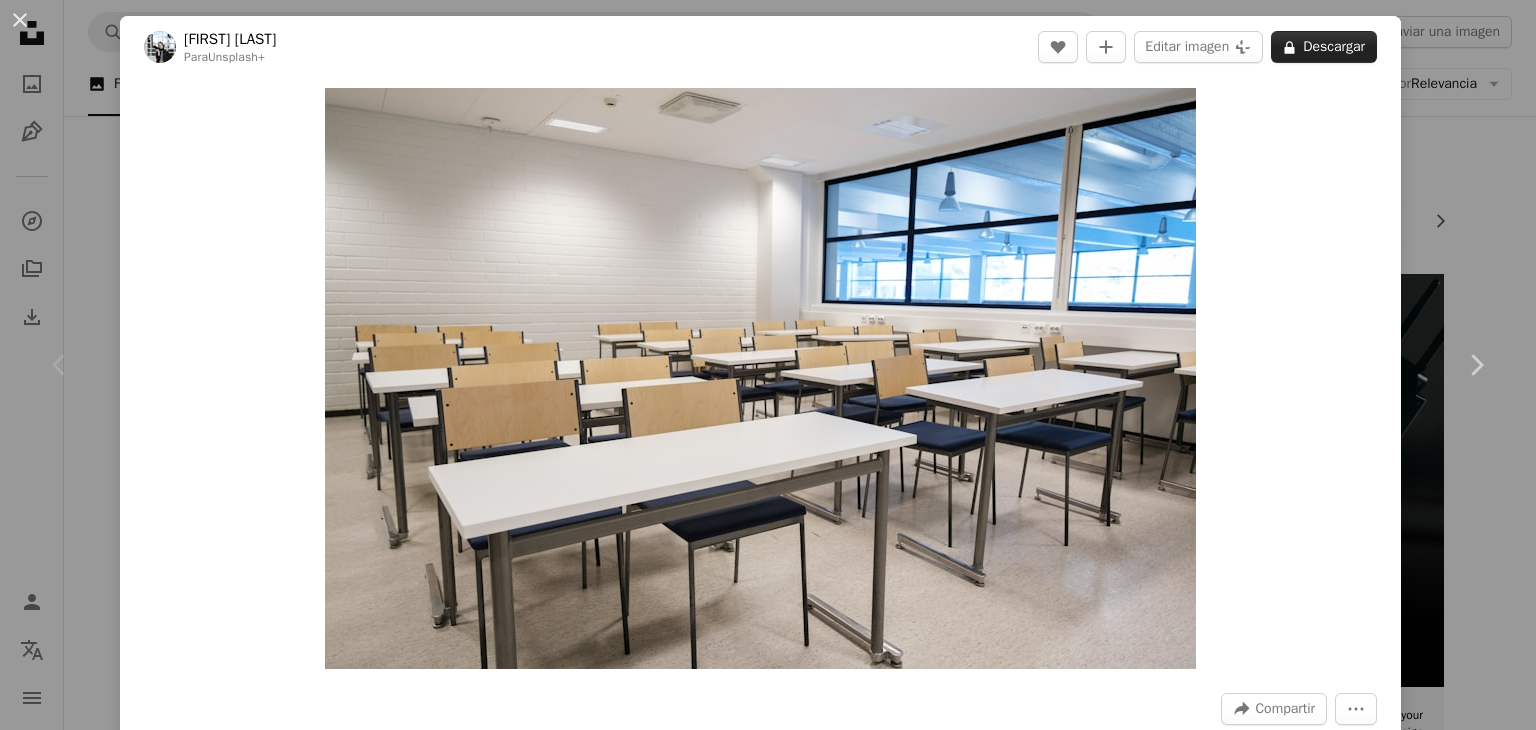 click on "A lock   Descargar" at bounding box center [1324, 47] 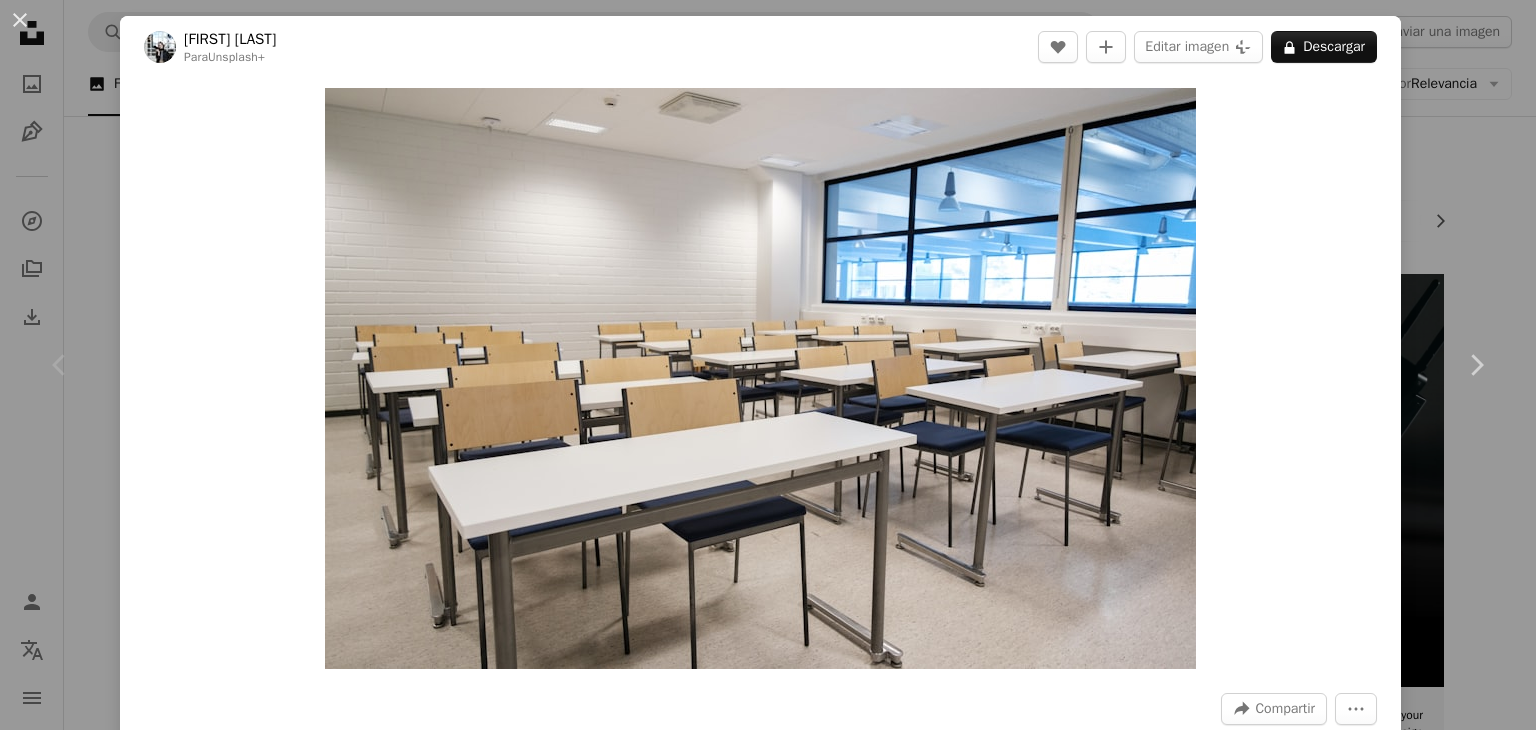 click on "An X shape Imágenes premium, listas para usar. Obtén acceso ilimitado. A plus sign Contenido solo para miembros añadido mensualmente A plus sign Descargas ilimitadas libres de derechos A plus sign Ilustraciones  Nuevo A plus sign Protecciones legales mejoradas anualmente 66 %  de descuento mensualmente 12 $   4 $ USD al mes * Obtener  Unsplash+ *Cuando se paga anualmente, se factura por adelantado  48 $ Más los impuestos aplicables. Se renueva automáticamente. Cancela cuando quieras." at bounding box center [768, 4204] 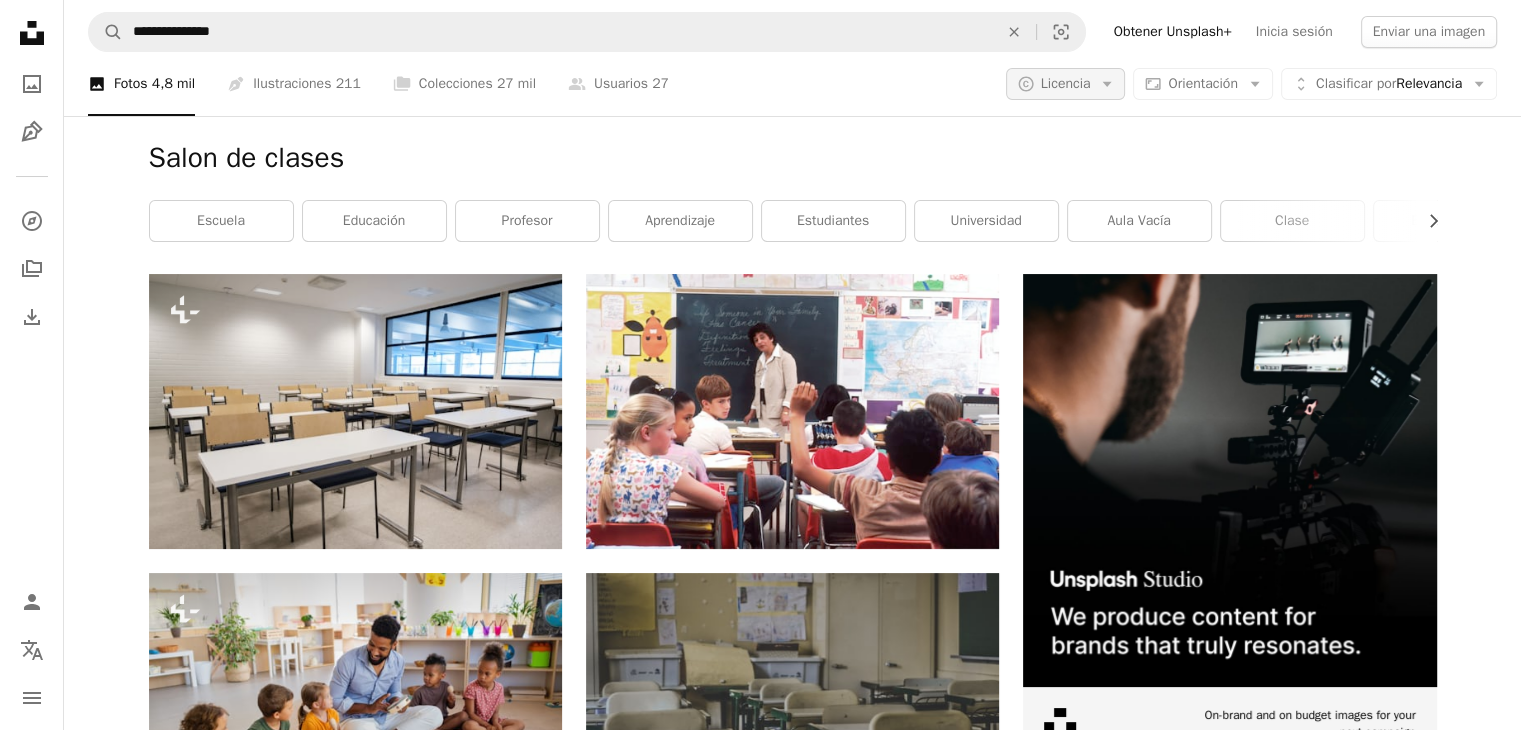 click on "Licencia" at bounding box center [1066, 83] 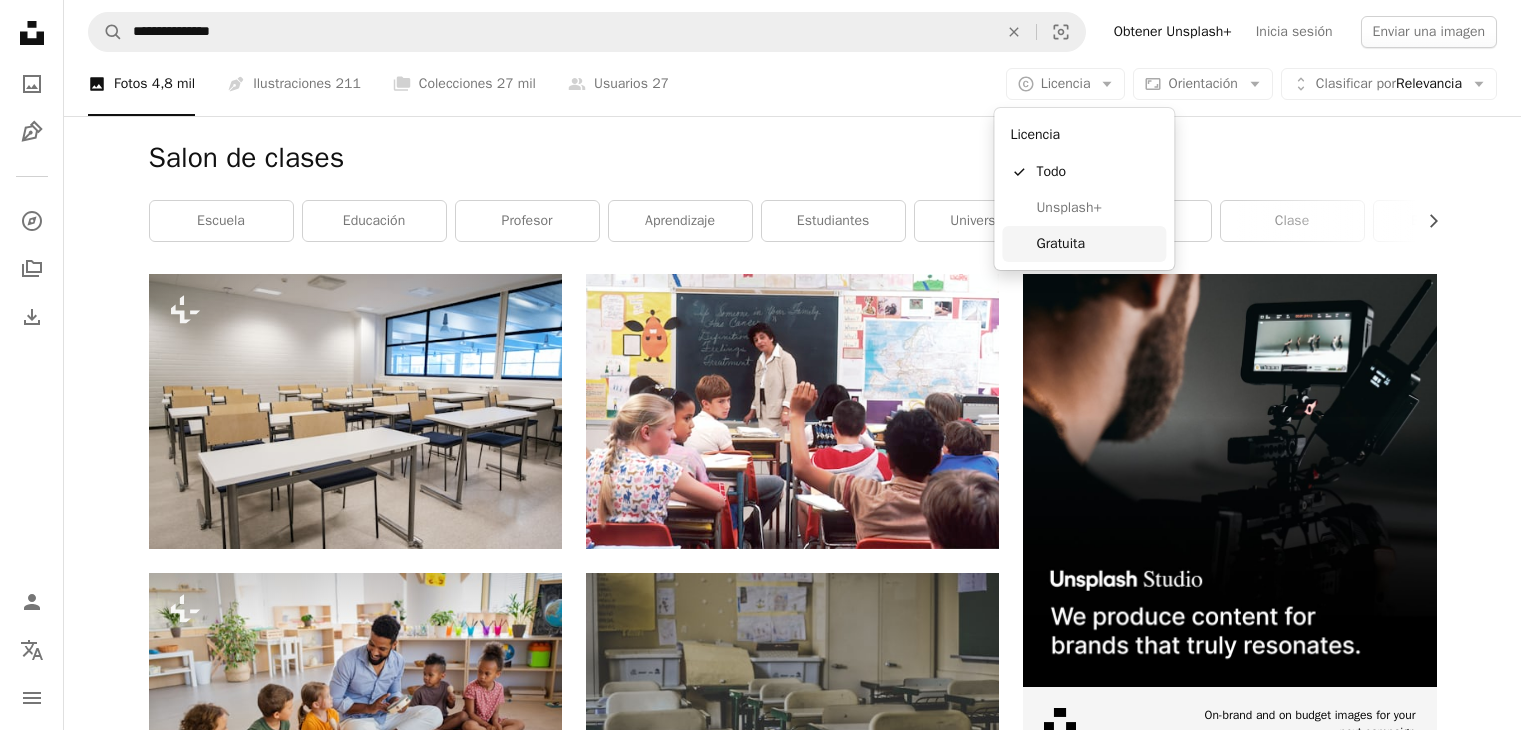 click on "Gratuita" at bounding box center (1084, 244) 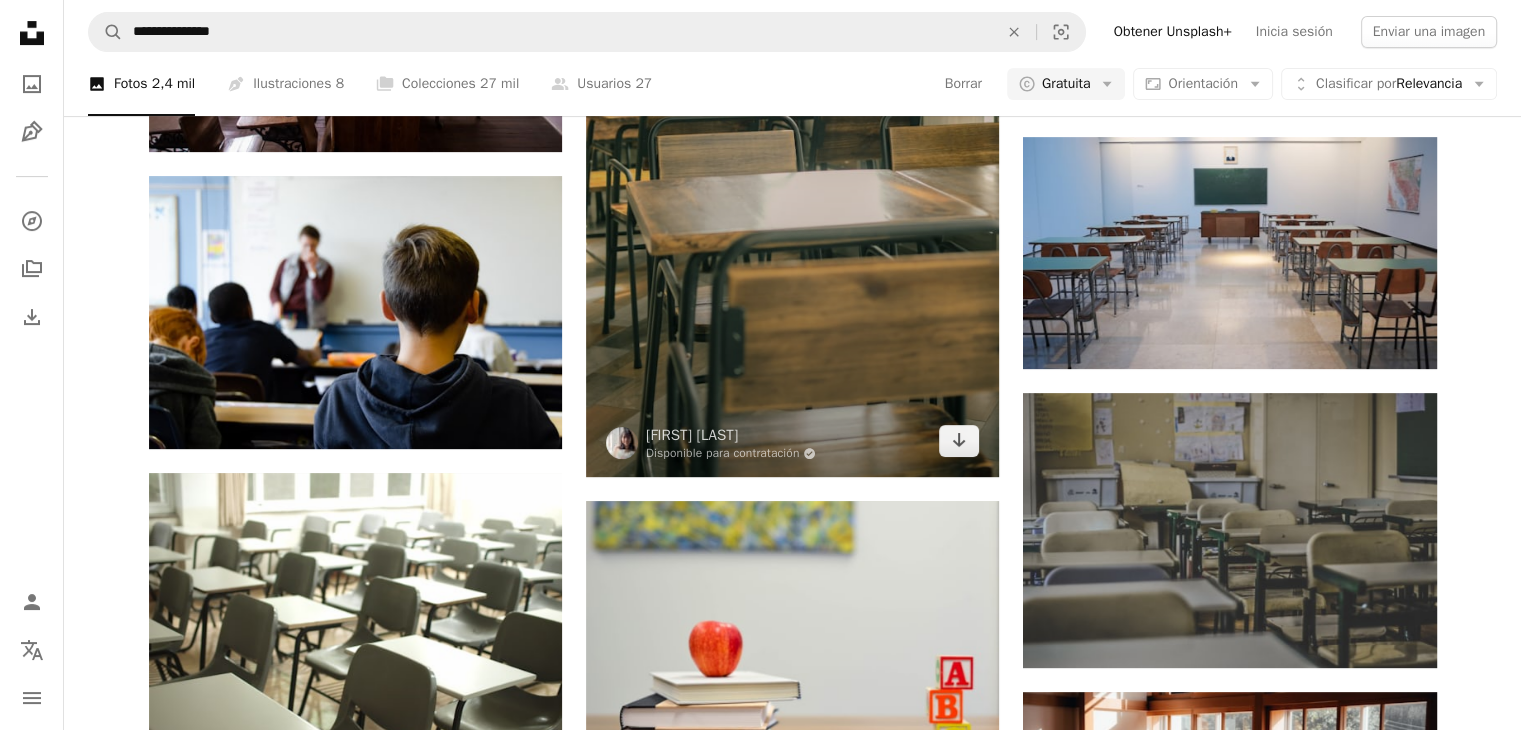 scroll, scrollTop: 700, scrollLeft: 0, axis: vertical 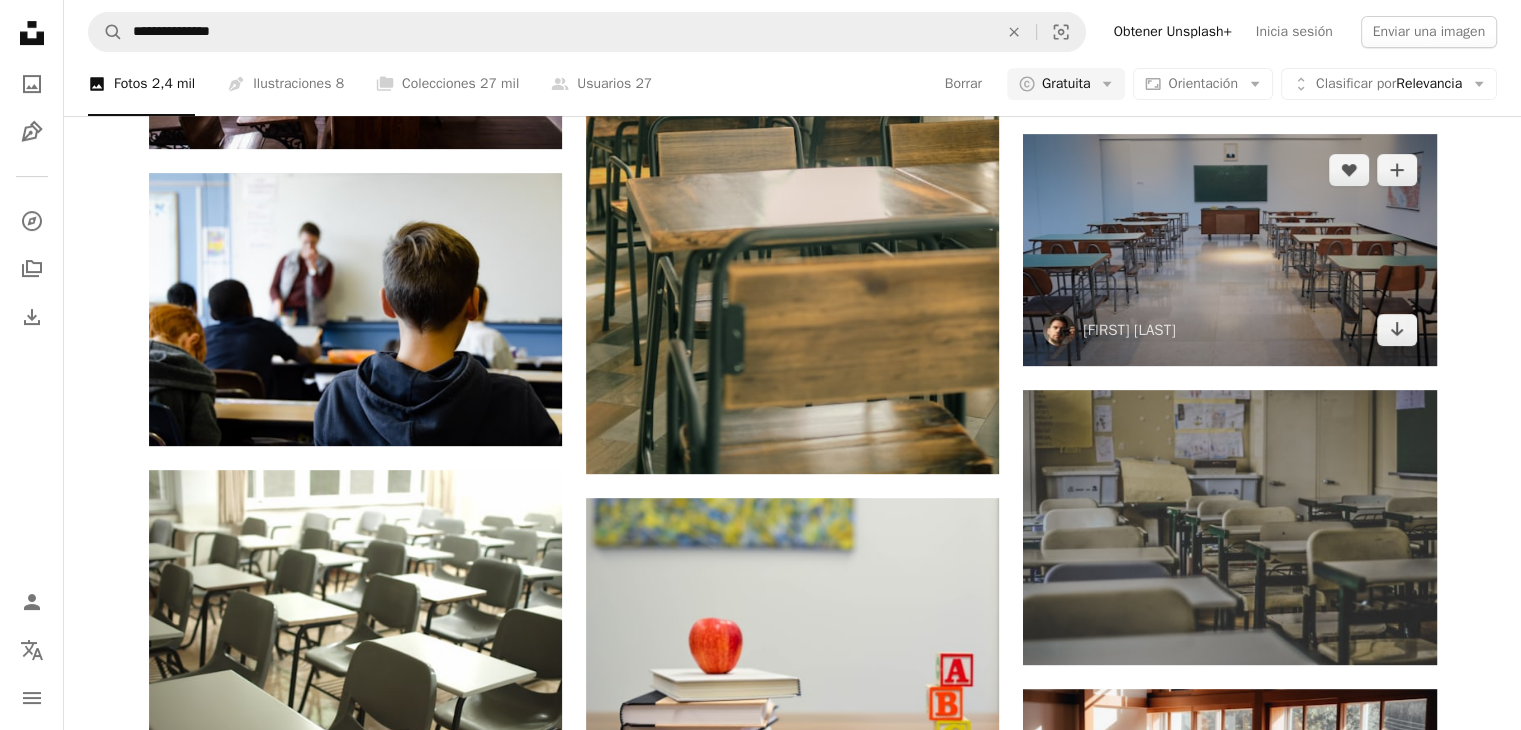 click at bounding box center (1229, 250) 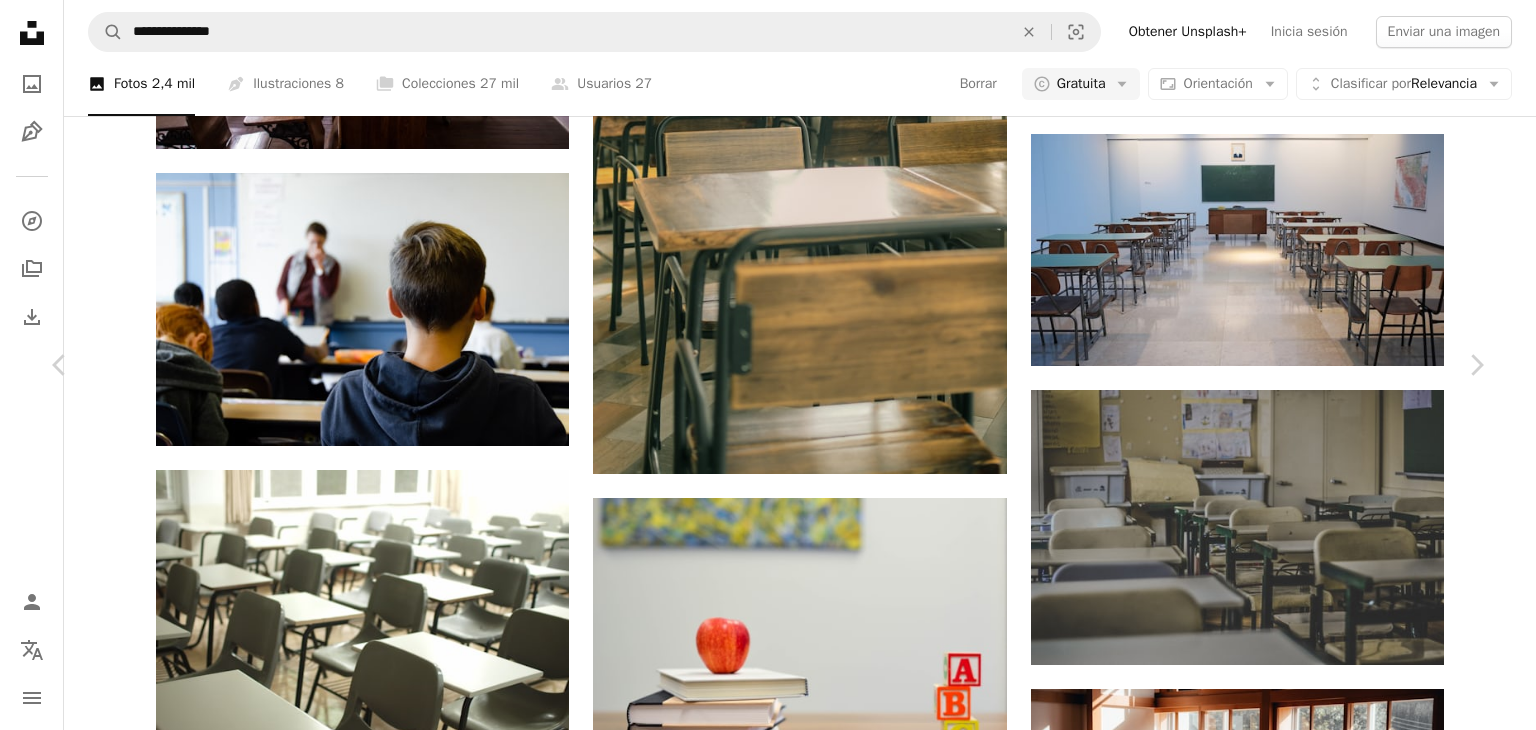 click on "Descargar gratis" at bounding box center [1280, 3134] 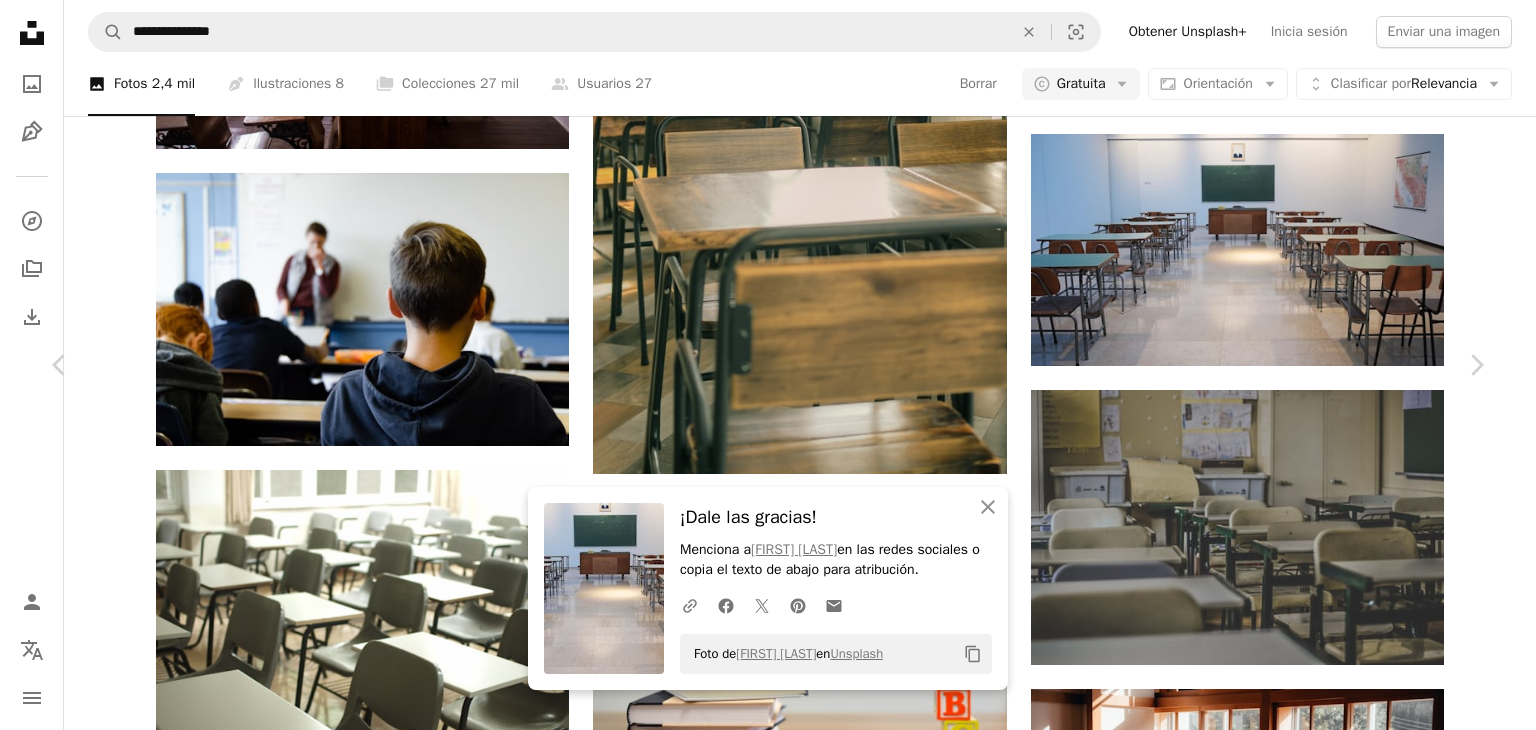click on "An X shape Chevron left Chevron right An X shape Cerrar ¡Dale las gracias! Menciona a  [FIRST] [LAST]  en las redes sociales o copia el texto de abajo para atribución. A URL sharing icon (chains) Facebook icon X (formerly Twitter) icon Pinterest icon An envelope Foto de  [FIRST] [LAST]  en  Unsplash
Copy content [FIRST] [LAST] ivalex A heart A plus sign Editar imagen   Plus sign for Unsplash+ Descargar gratis Chevron down Zoom in Visualizaciones 53.590.875 Descargas 648.989 Presentado en Regreso a la escuela A forward-right arrow Compartir Info icon Información More Actions A map marker Muzej Jugoslavije, Михаила Мике Јанковића, [CITY], [COUNTRY] Calendar outlined Publicado el  1 de febrero de 2020 Camera SONY, ILCE-6100 Safety Uso gratuito bajo la  Licencia Unsplash escuela educación aprendizaje universidad prueba enseñando examen Pasillo de la escuela gris cuarto Mueble aula mesa silla piso clase comedor suelo [COUNTRY] dentro Fondos Explora imágenes premium relacionadas en iStock" at bounding box center [768, 3452] 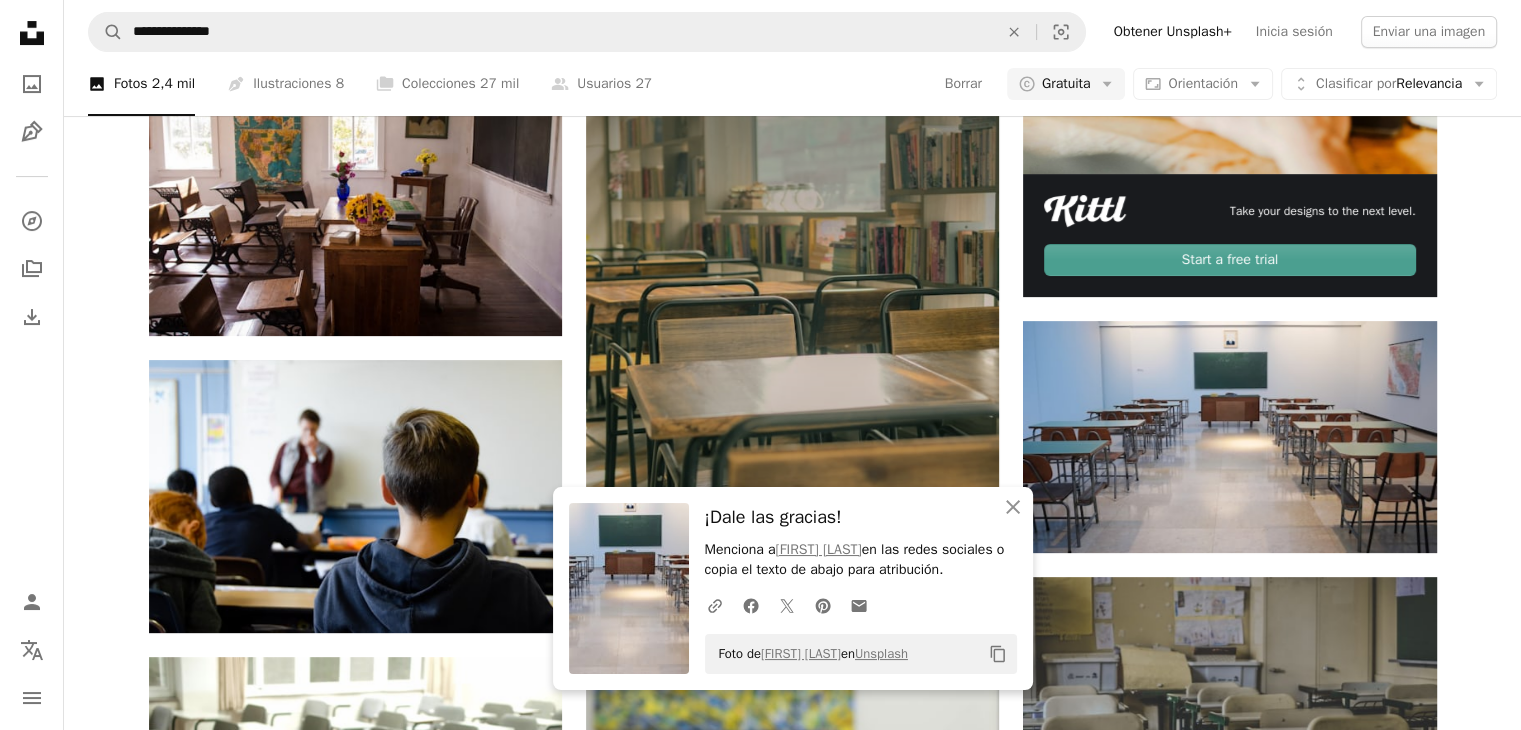 scroll, scrollTop: 500, scrollLeft: 0, axis: vertical 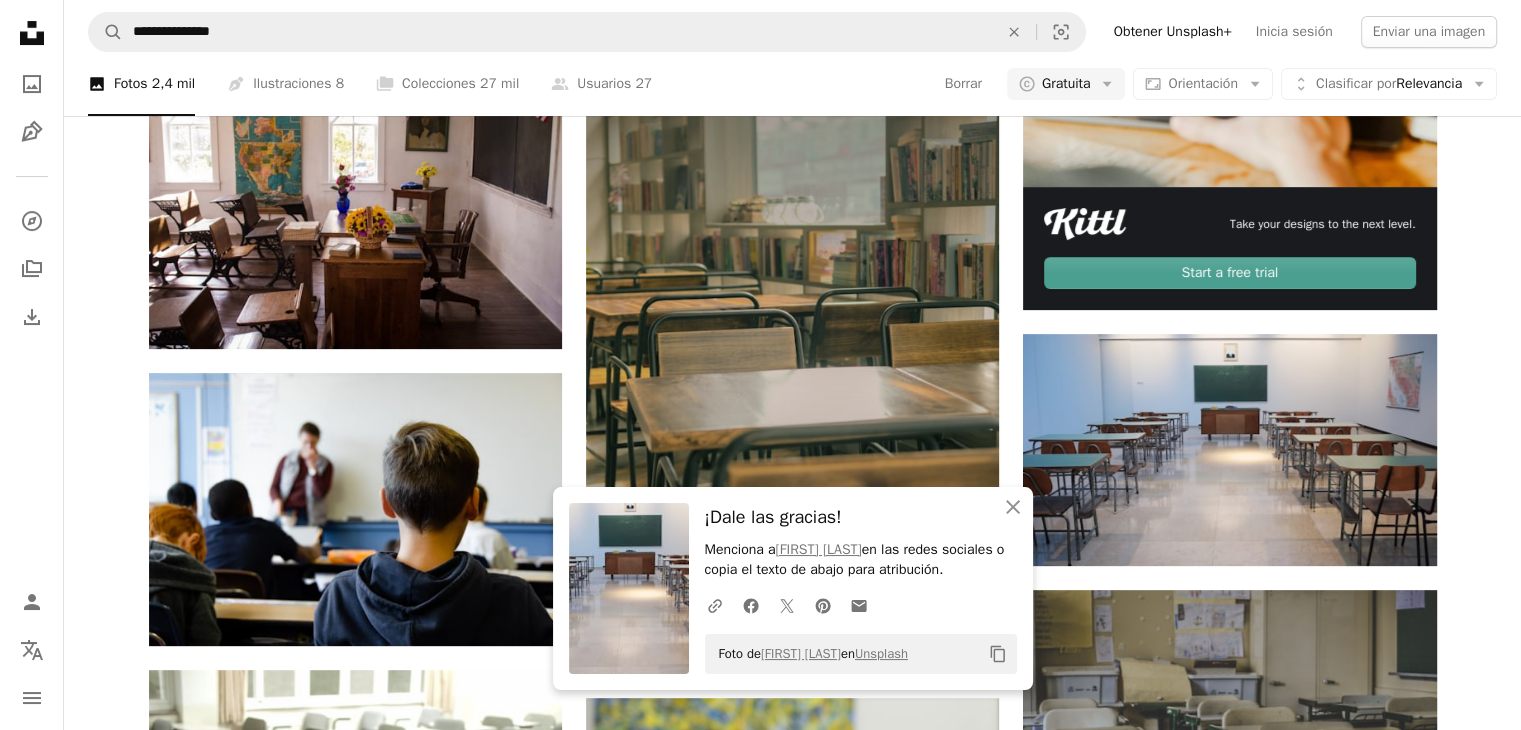 click at bounding box center [792, 364] 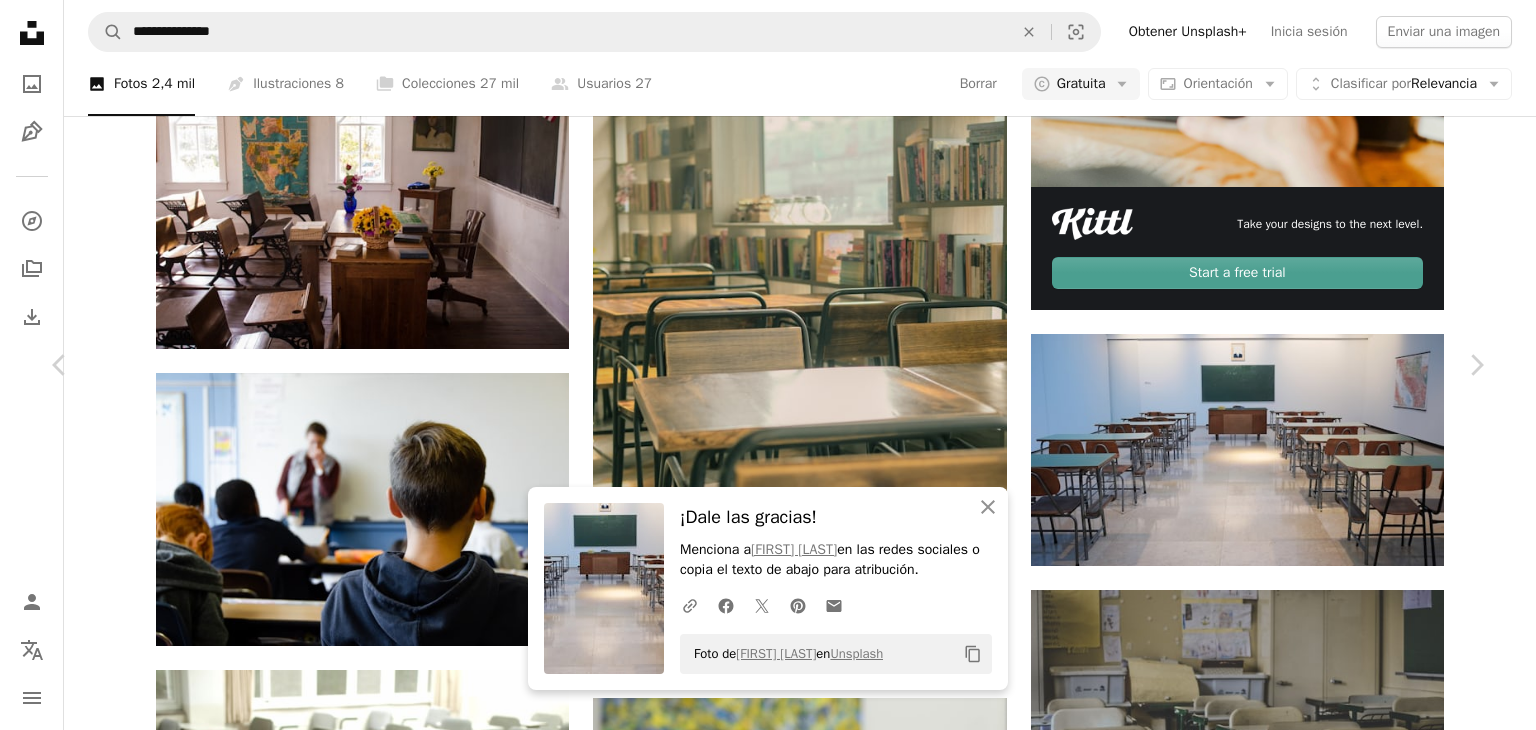 click on "Chevron down" 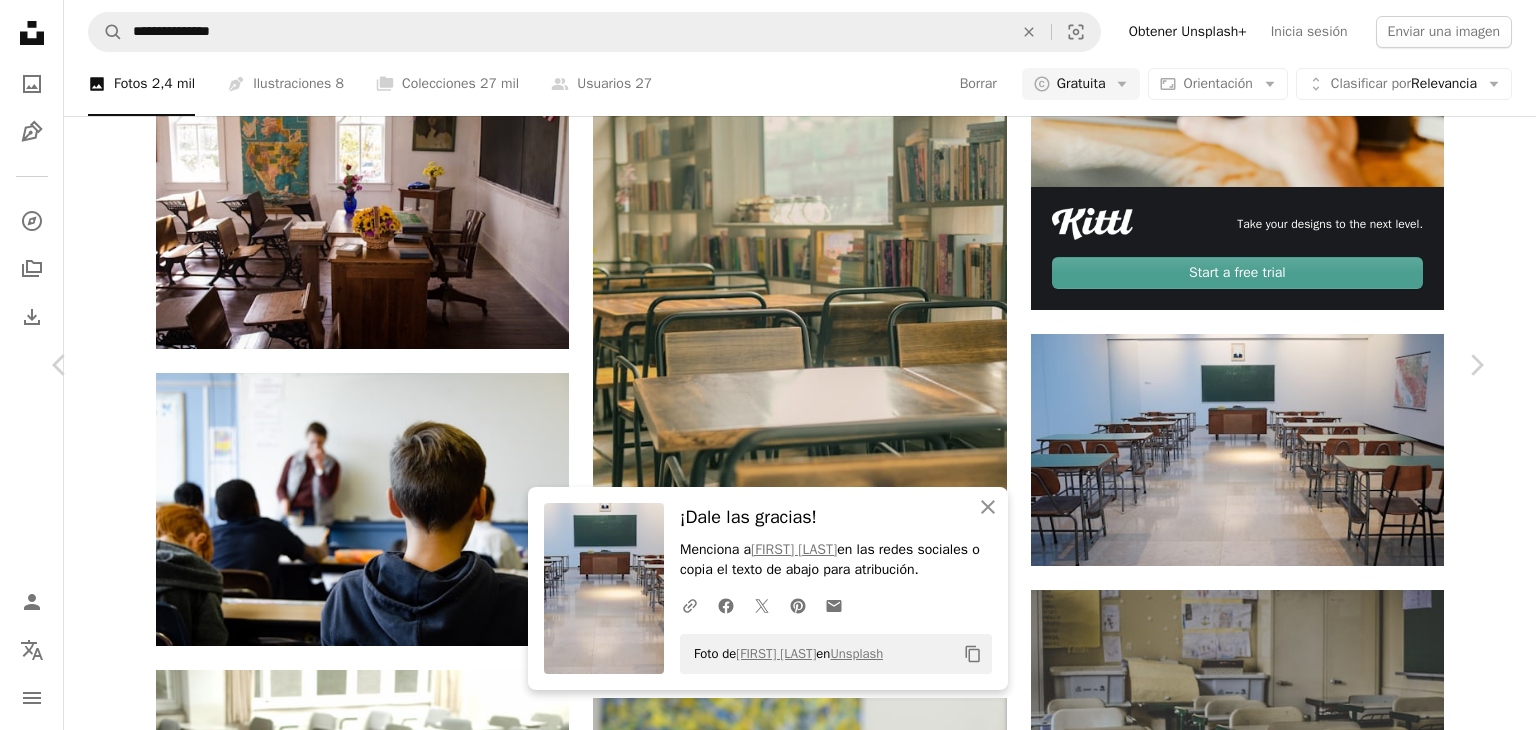 click on "Grande" at bounding box center [1179, 3455] 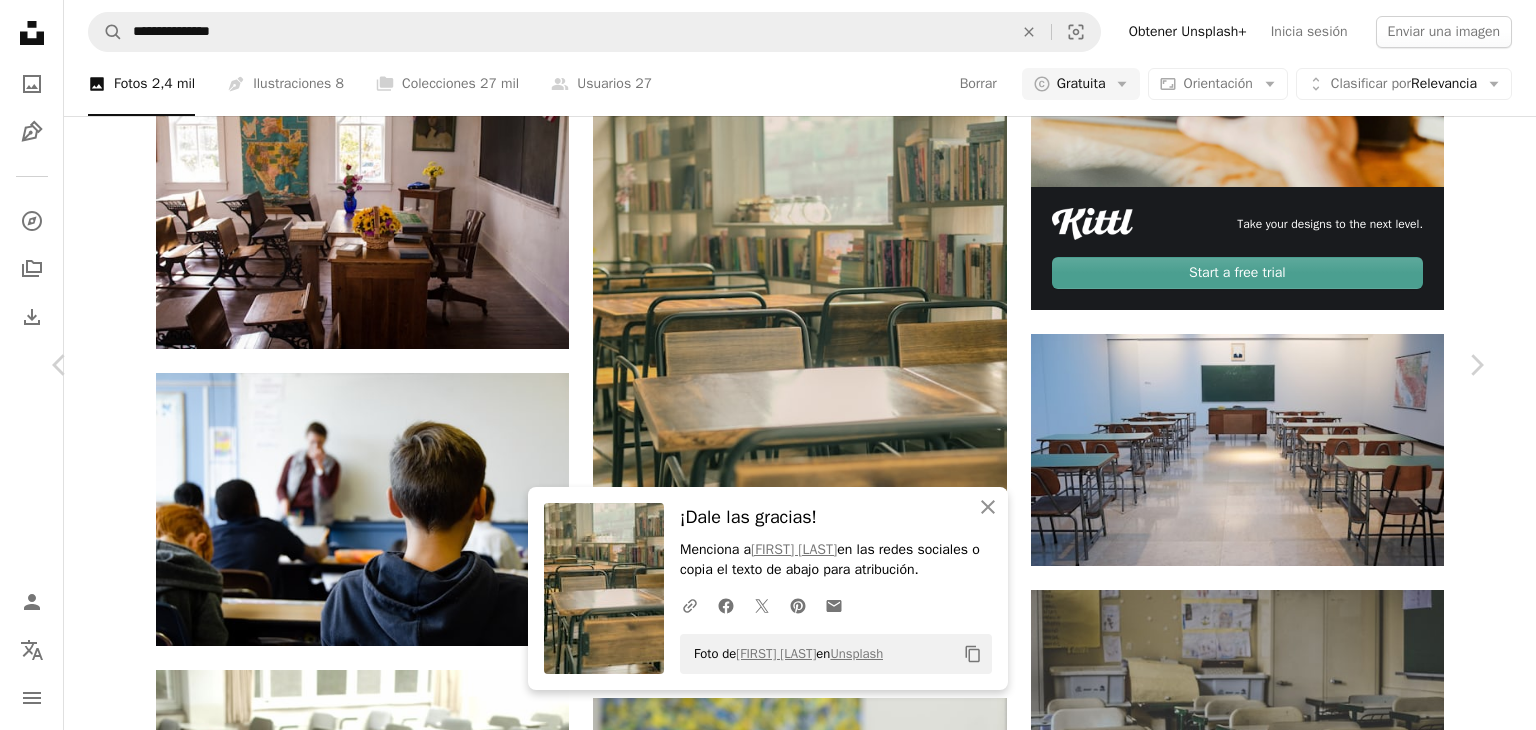 click on "An X shape Chevron left Chevron right An X shape Cerrar ¡Dale las gracias! Menciona a  [FIRST] [LAST]  en las redes sociales o copia el texto de abajo para atribución. A URL sharing icon (chains) Facebook icon X (formerly Twitter) icon Pinterest icon An envelope Foto de  [FIRST] [LAST]  en  Unsplash
Copy content [FIRST] [LAST] Disponible para contratación A checkmark inside of a circle A heart A plus sign Editar imagen   Plus sign for Unsplash+ Descargar gratis Chevron down Zoom in Visualizaciones 3.663.404 Descargas 31.395 A forward-right arrow Compartir Info icon Información More Actions Calendar outlined Publicado el  15 de diciembre de 2021 Camera FUJIFILM, X-E3 Safety Uso gratuito bajo la  Licencia Unsplash escuela educación aula estudiante aprendizaje niños estudiando aprender deberes escuela primaria alfabetismo revisión Aprendizaje a distancia trabajo escolar escolarización Revisar Trabajo de curso estudioso gris cuarto Imágenes de dominio público Explora imágenes premium relacionadas en iStock  |" at bounding box center (768, 3652) 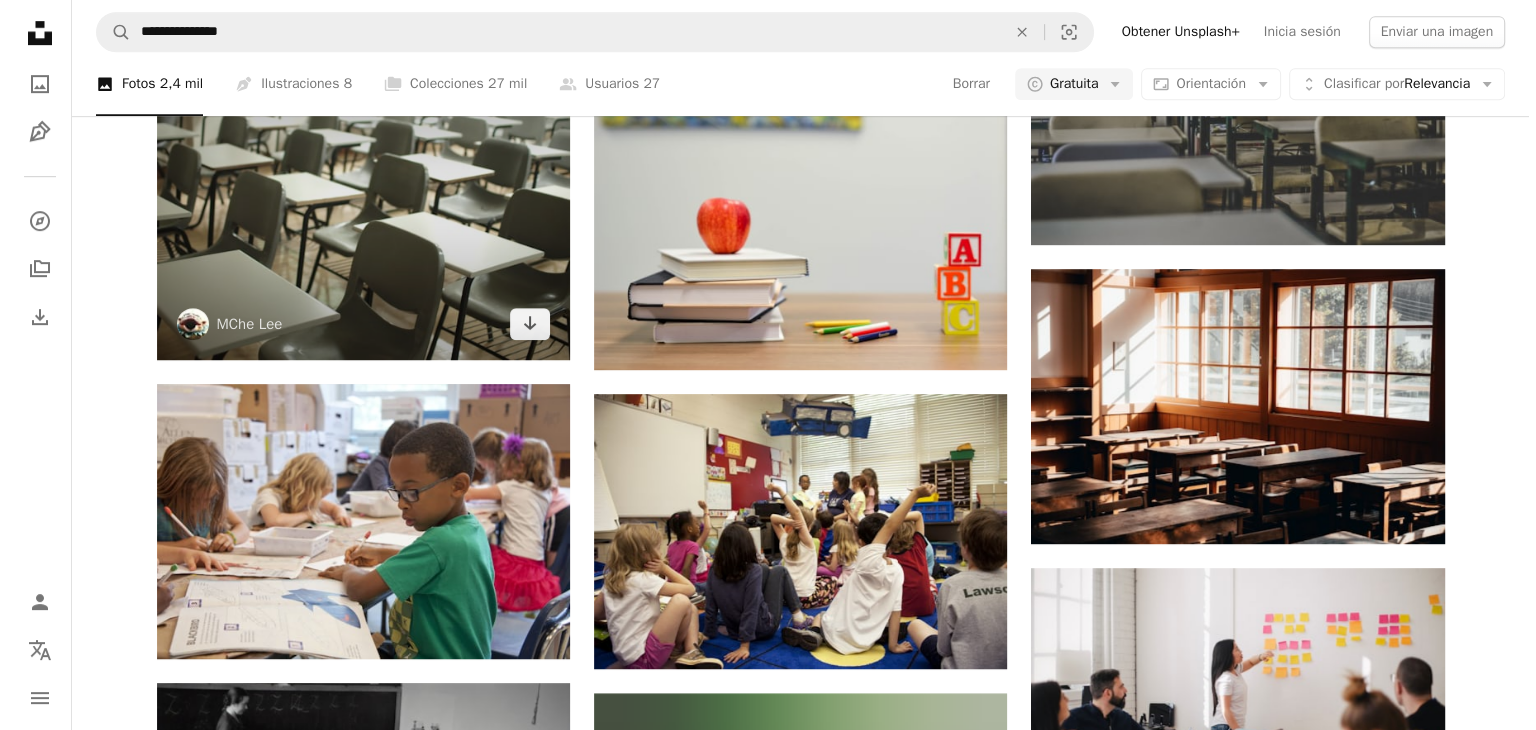 scroll, scrollTop: 1100, scrollLeft: 0, axis: vertical 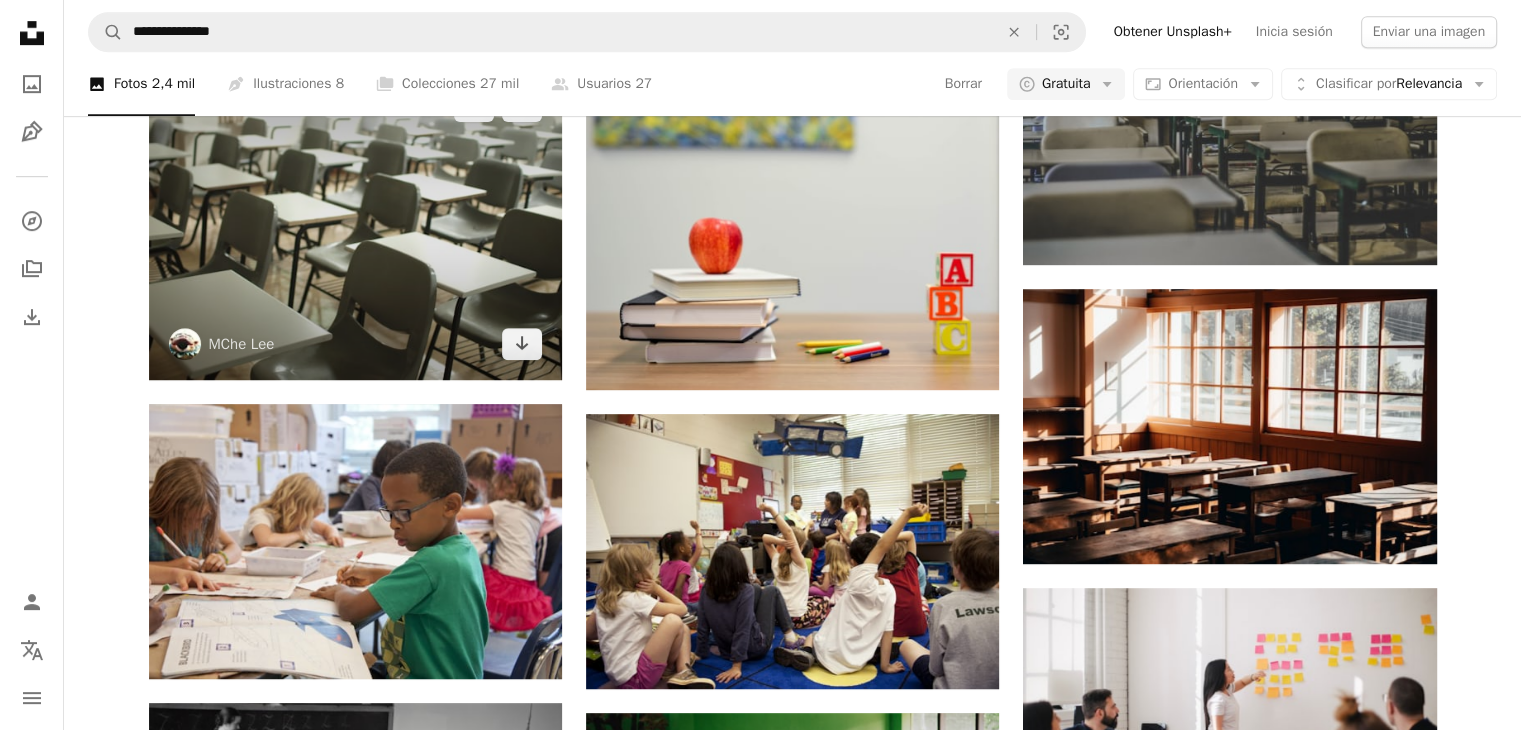 click at bounding box center [355, 225] 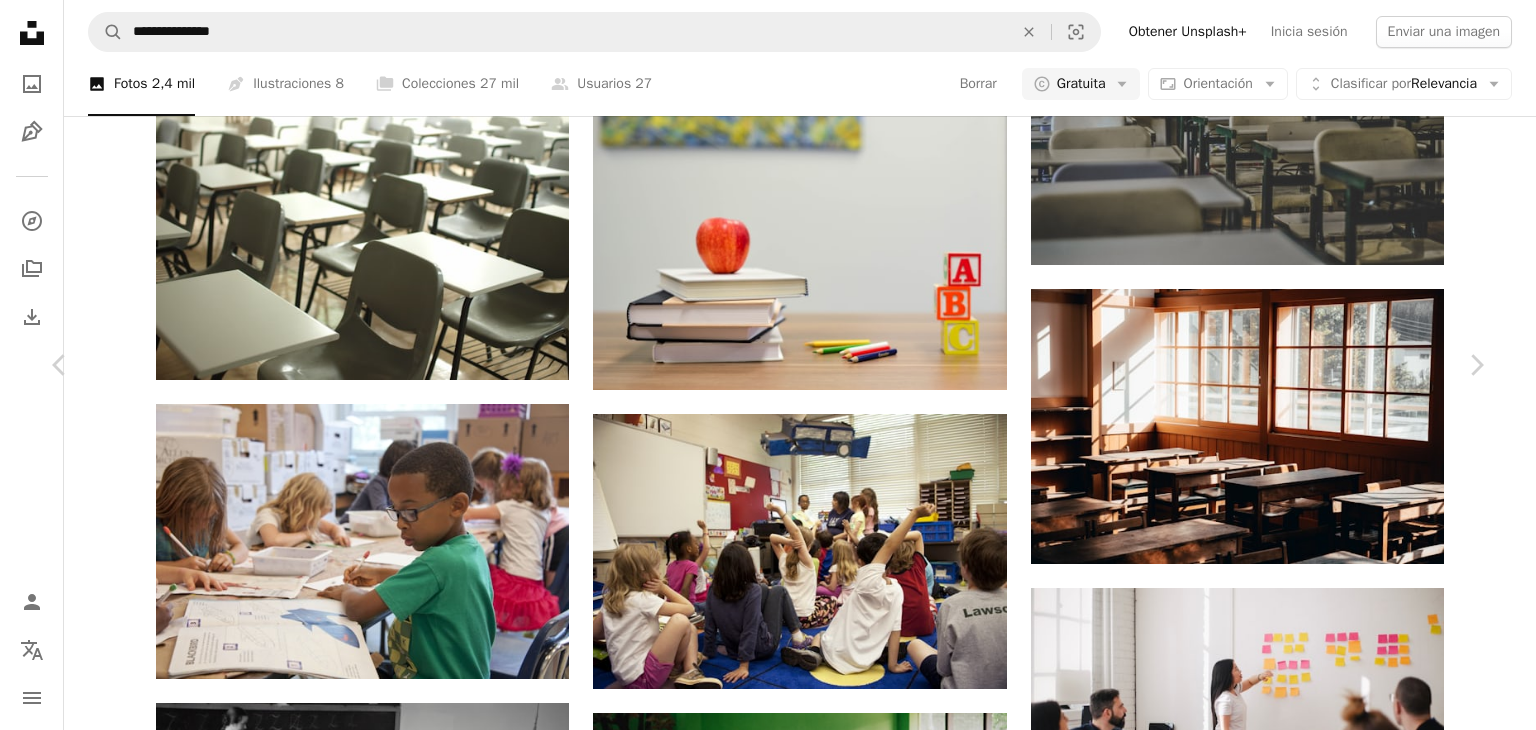 click on "Chevron down" 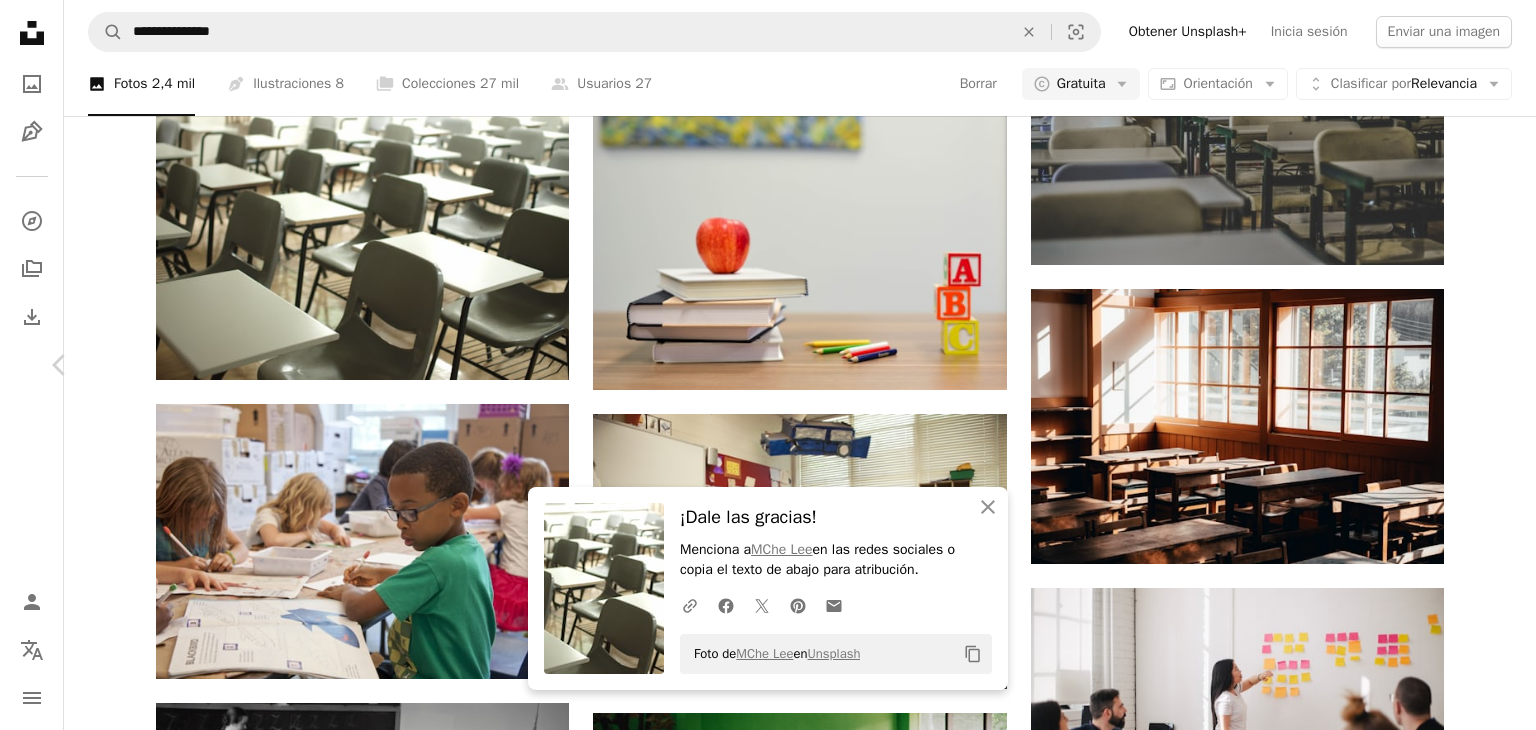 click on "Chevron right" at bounding box center [1476, 365] 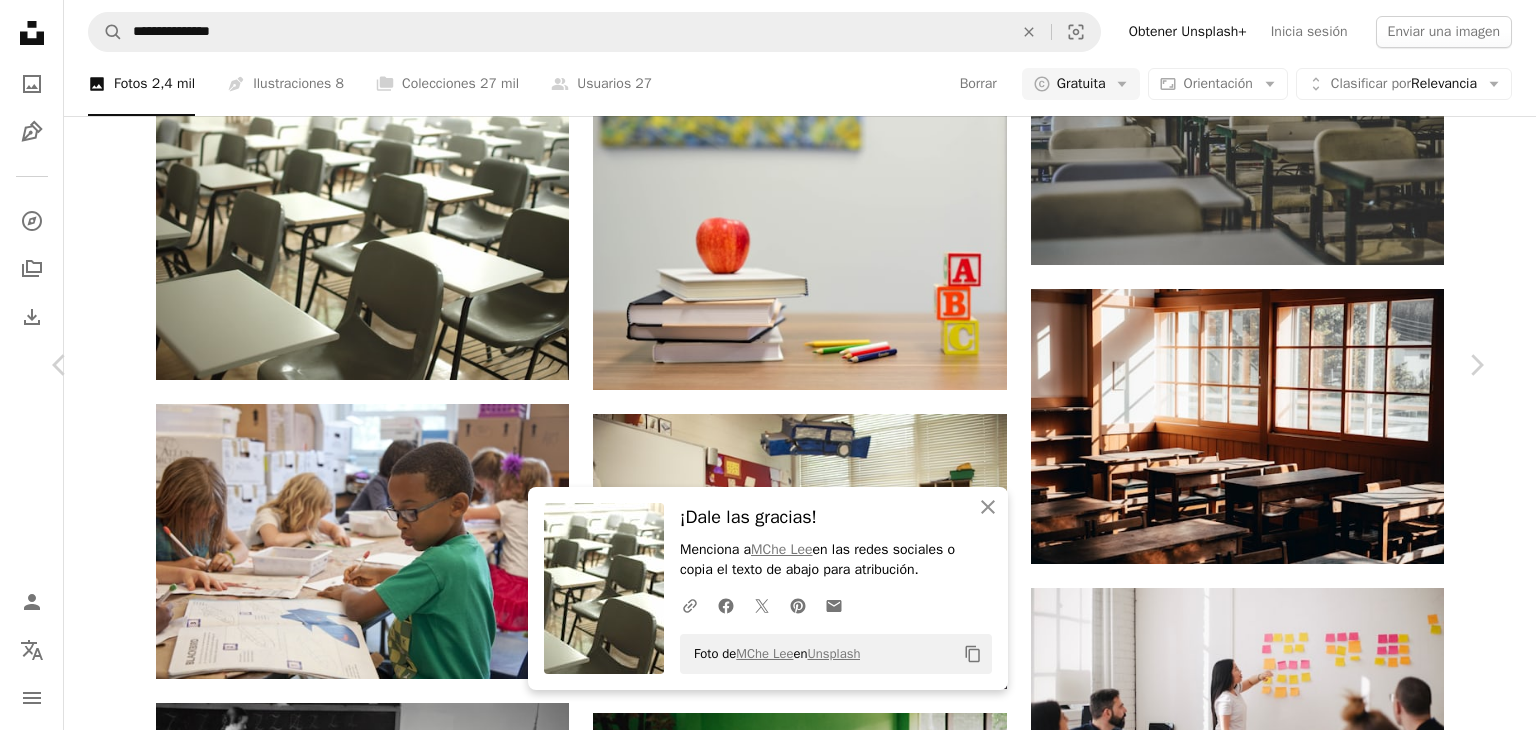 scroll, scrollTop: 300, scrollLeft: 0, axis: vertical 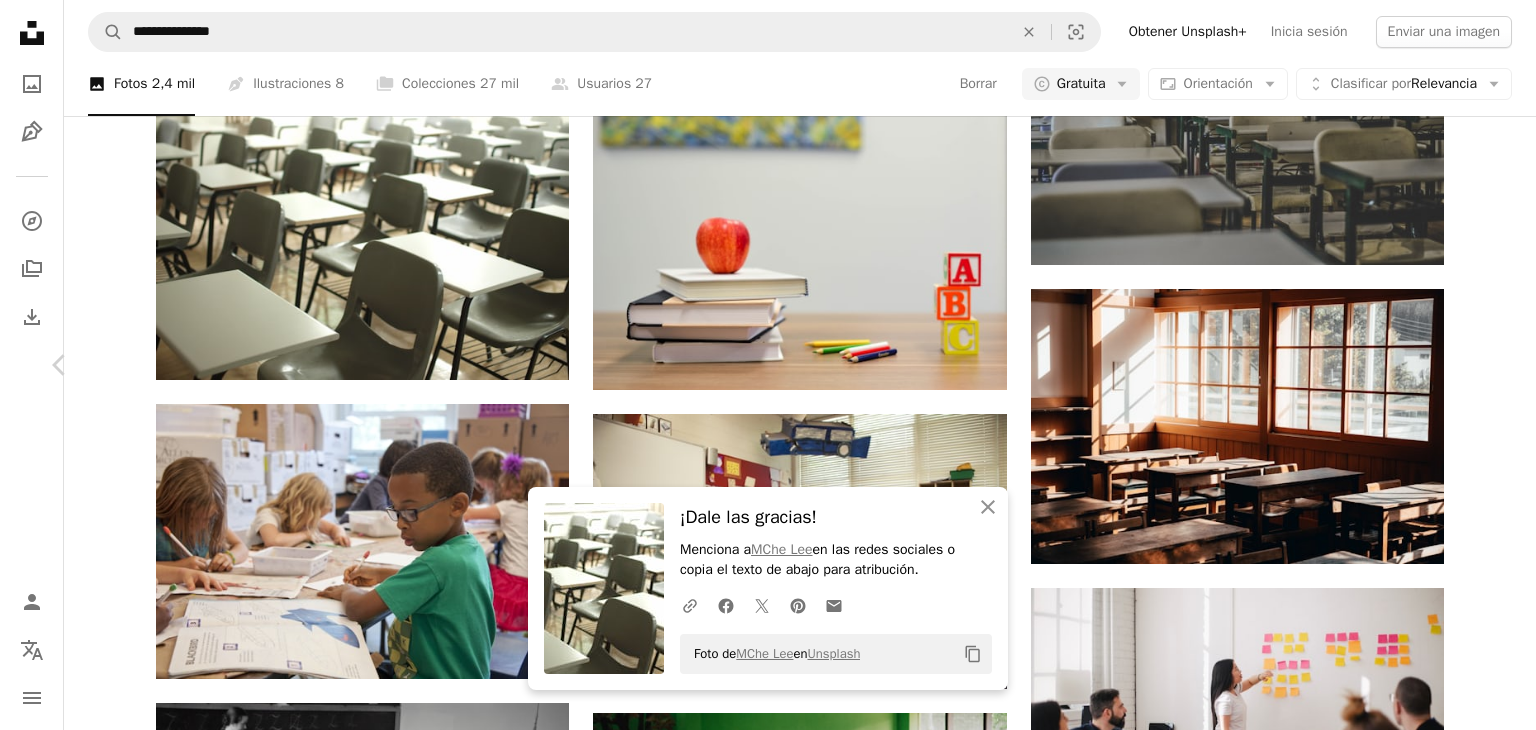 click on "Chevron right" at bounding box center [1476, 365] 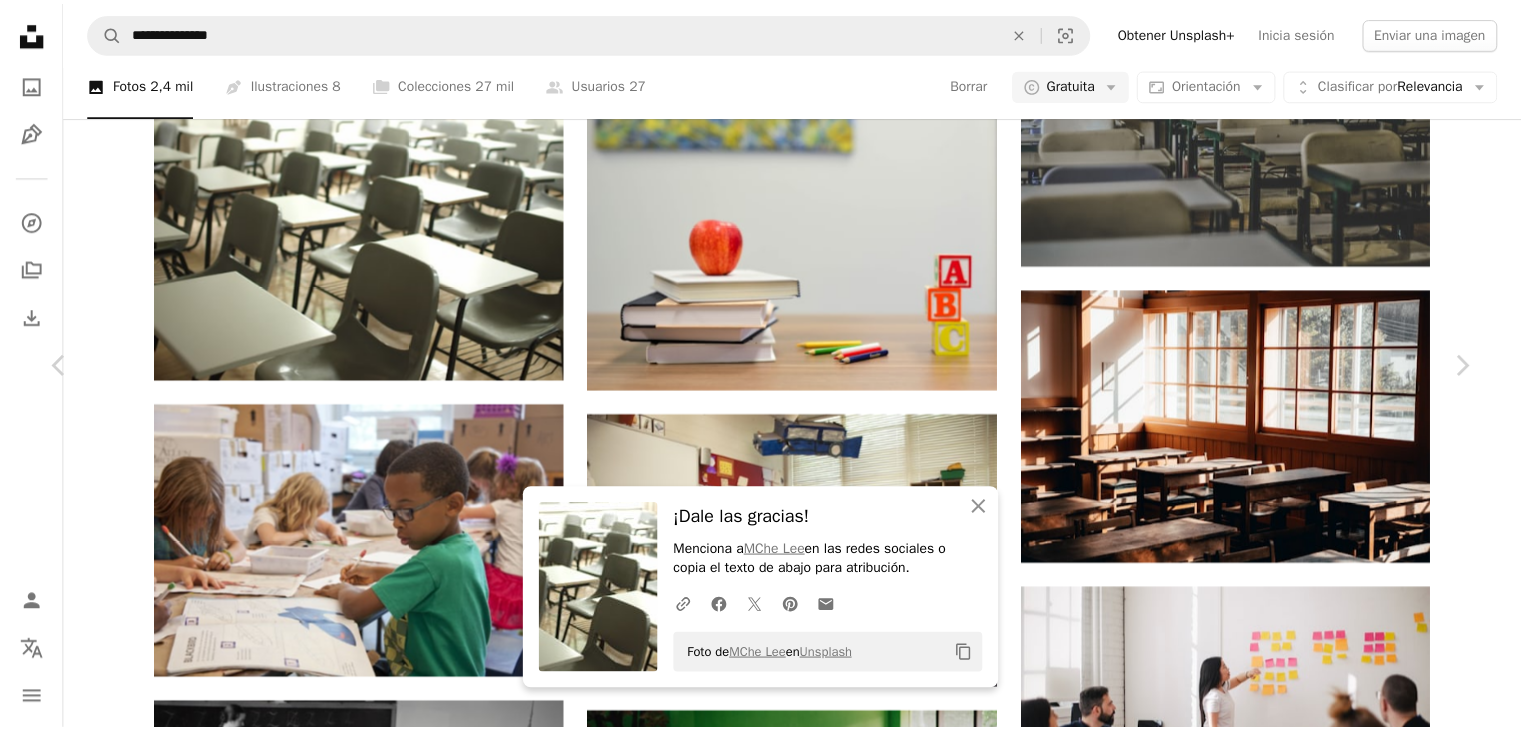 scroll, scrollTop: 300, scrollLeft: 0, axis: vertical 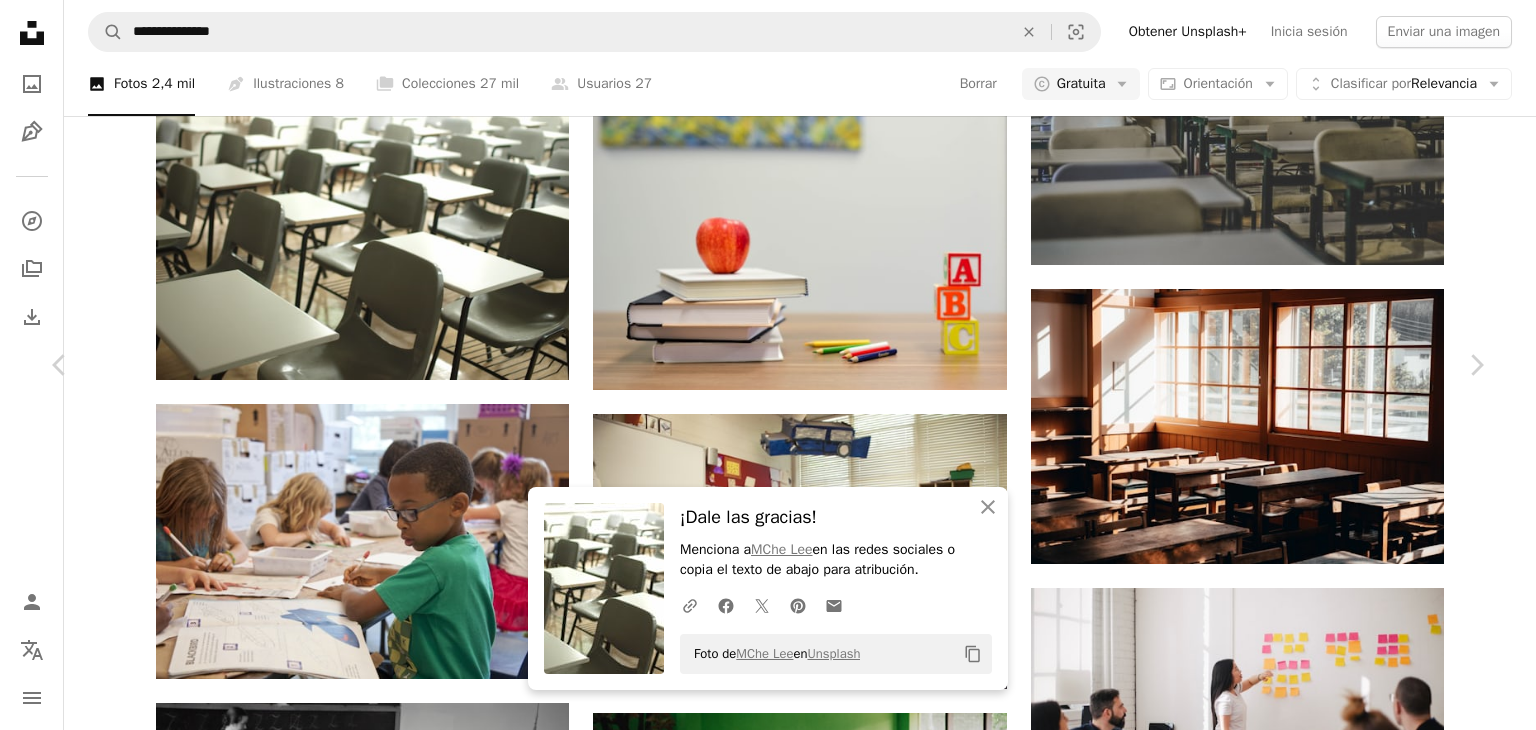 click on "An X shape Chevron left Chevron right An X shape Cerrar ¡Dale las gracias! Menciona a  [FIRST] [LAST]  en las redes sociales o copia el texto de abajo para atribución. A URL sharing icon (chains) Facebook icon X (formerly Twitter) icon Pinterest icon An envelope Foto de  [FIRST] [LAST]  en  Unsplash
Copy content [FIRST] [LAST] ingsn A heart A plus sign Editar imagen   Plus sign for Unsplash+ Descargar gratis Chevron down Zoom in Visualizaciones 5.496.909 Descargas 67.362 Presentado en Regreso a la escuela A forward-right arrow Compartir Info icon Información More Actions Calendar outlined Publicado el  31 de marzo de 2020 Camera Canon, EOS 5DS R Safety Uso gratuito bajo la  Licencia Unsplash escuela gris cuarto Mueble madera aula mesa escritorio silla Sala de reuniones Sala de conferencias dentro madera contrachapada mesa Imágenes gratuitas Explora imágenes premium relacionadas en iStock  |  Ahorra un 20 % con el código UNSPLASH20 Ver más en iStock  ↗ Imágenes relacionadas A heart A plus sign A heart RUT MIIT" at bounding box center [768, 3052] 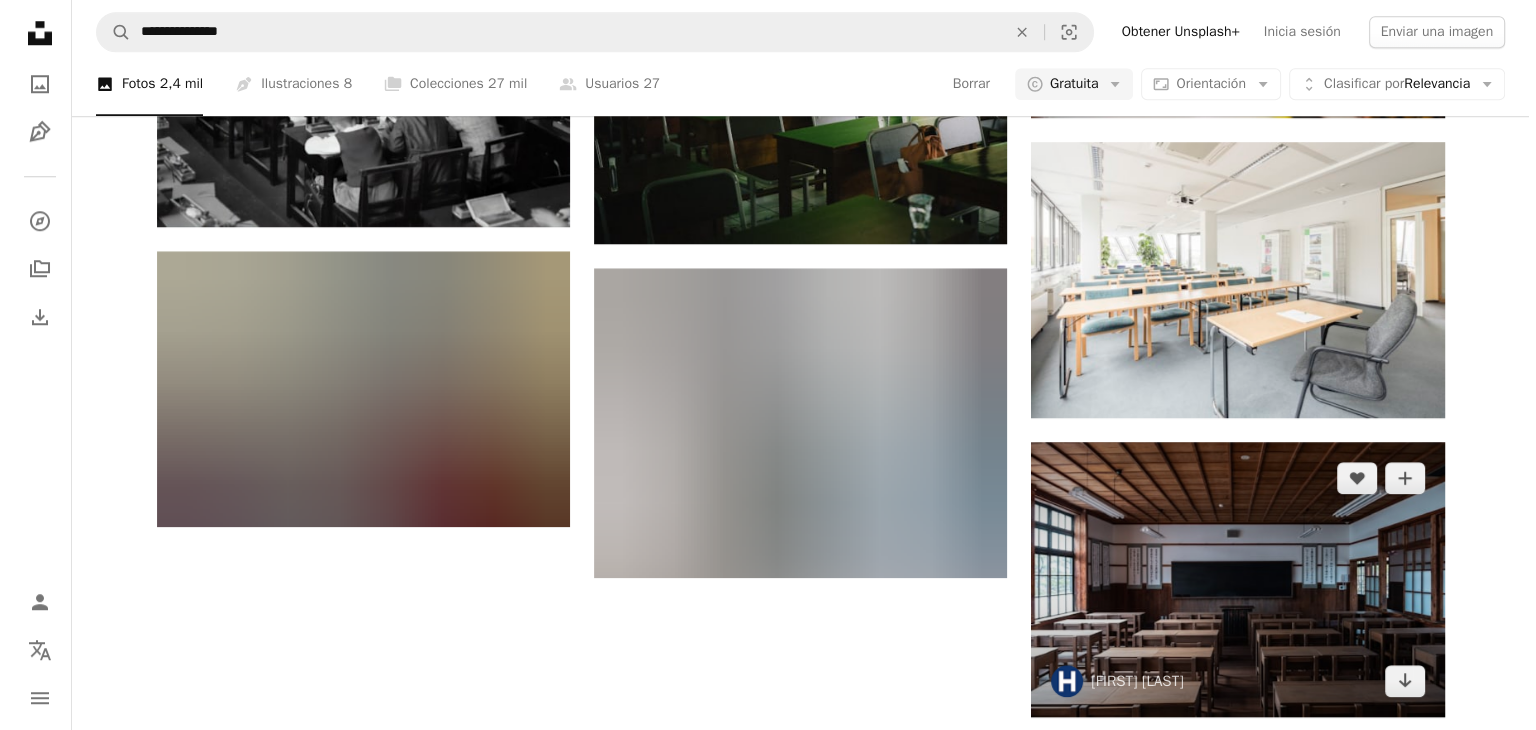 scroll, scrollTop: 1700, scrollLeft: 0, axis: vertical 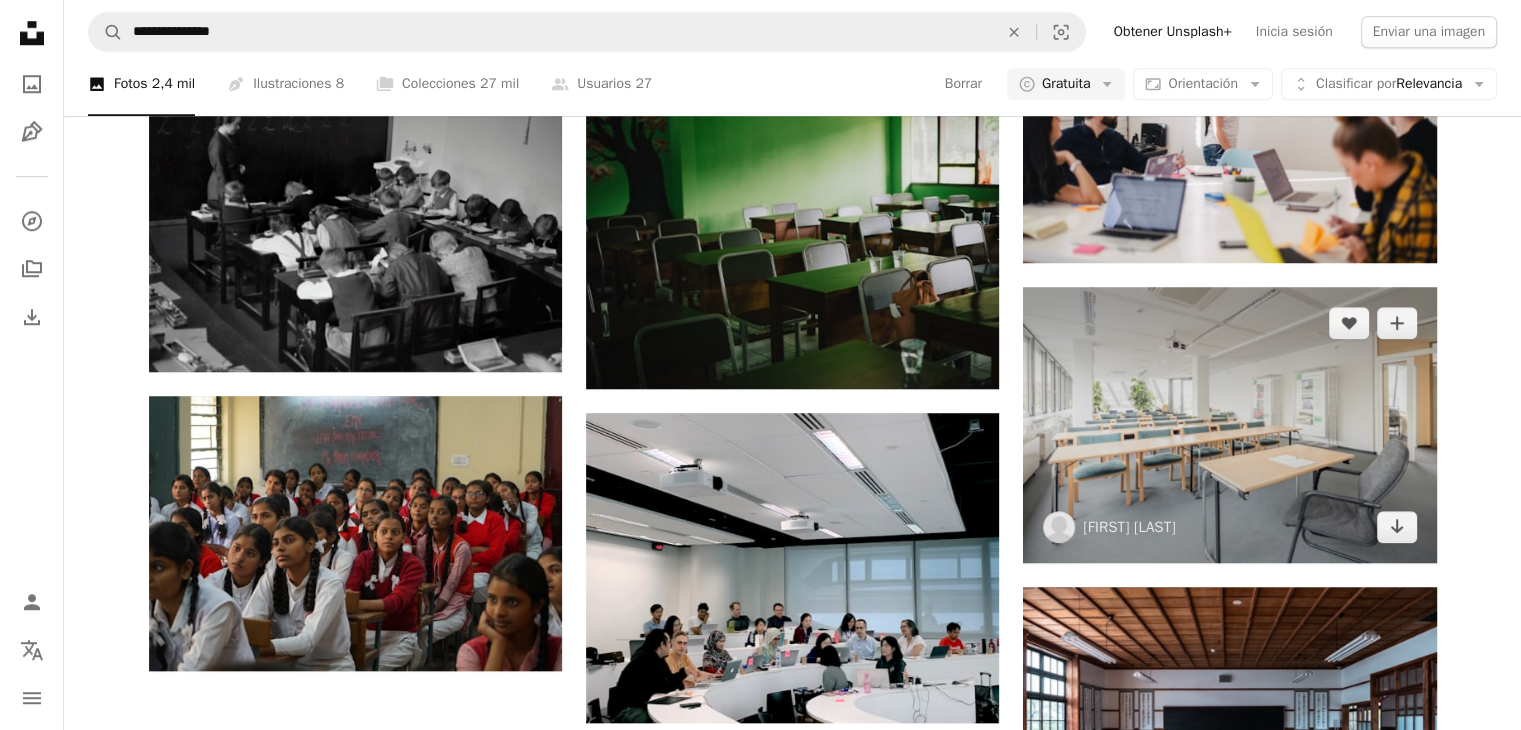 click at bounding box center [1229, 424] 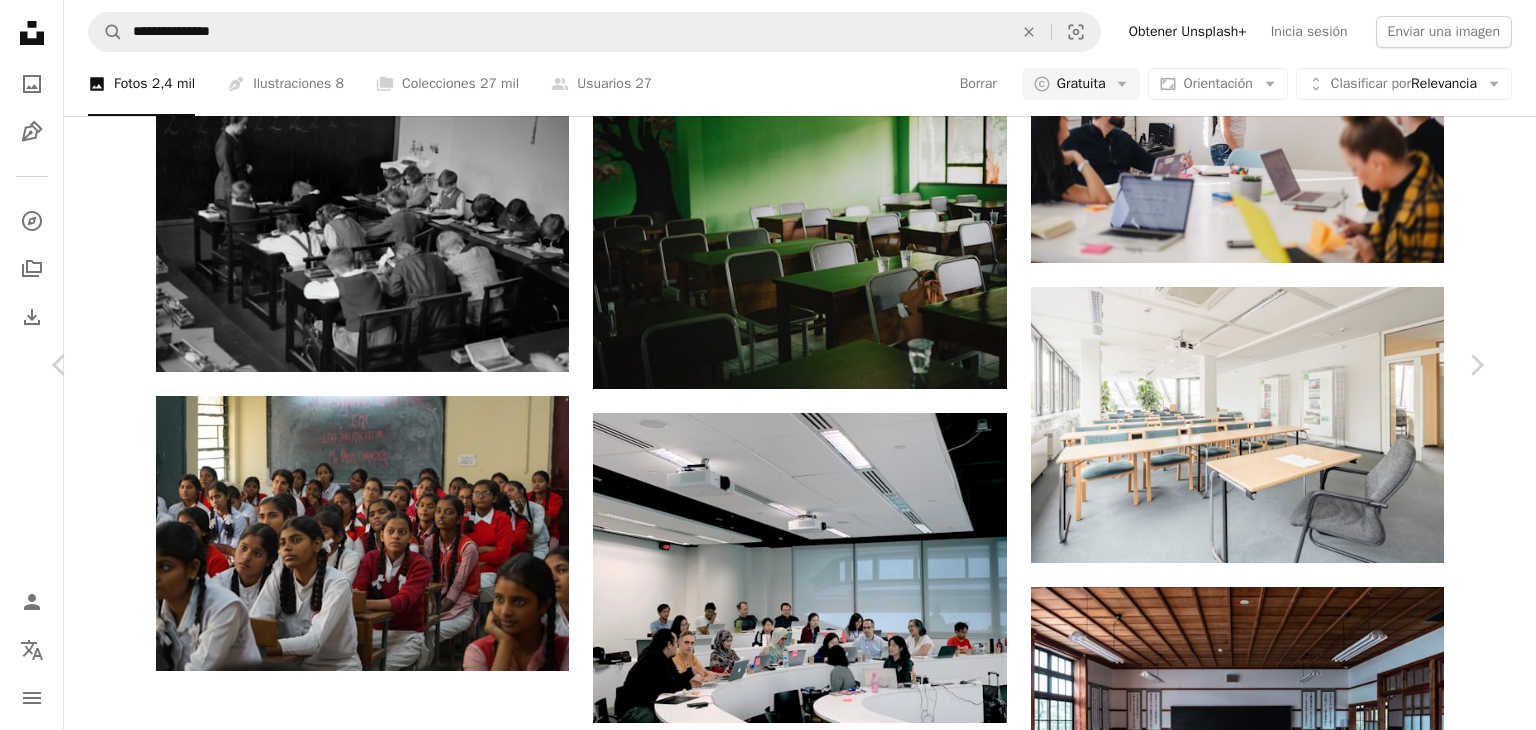 click on "Chevron down" 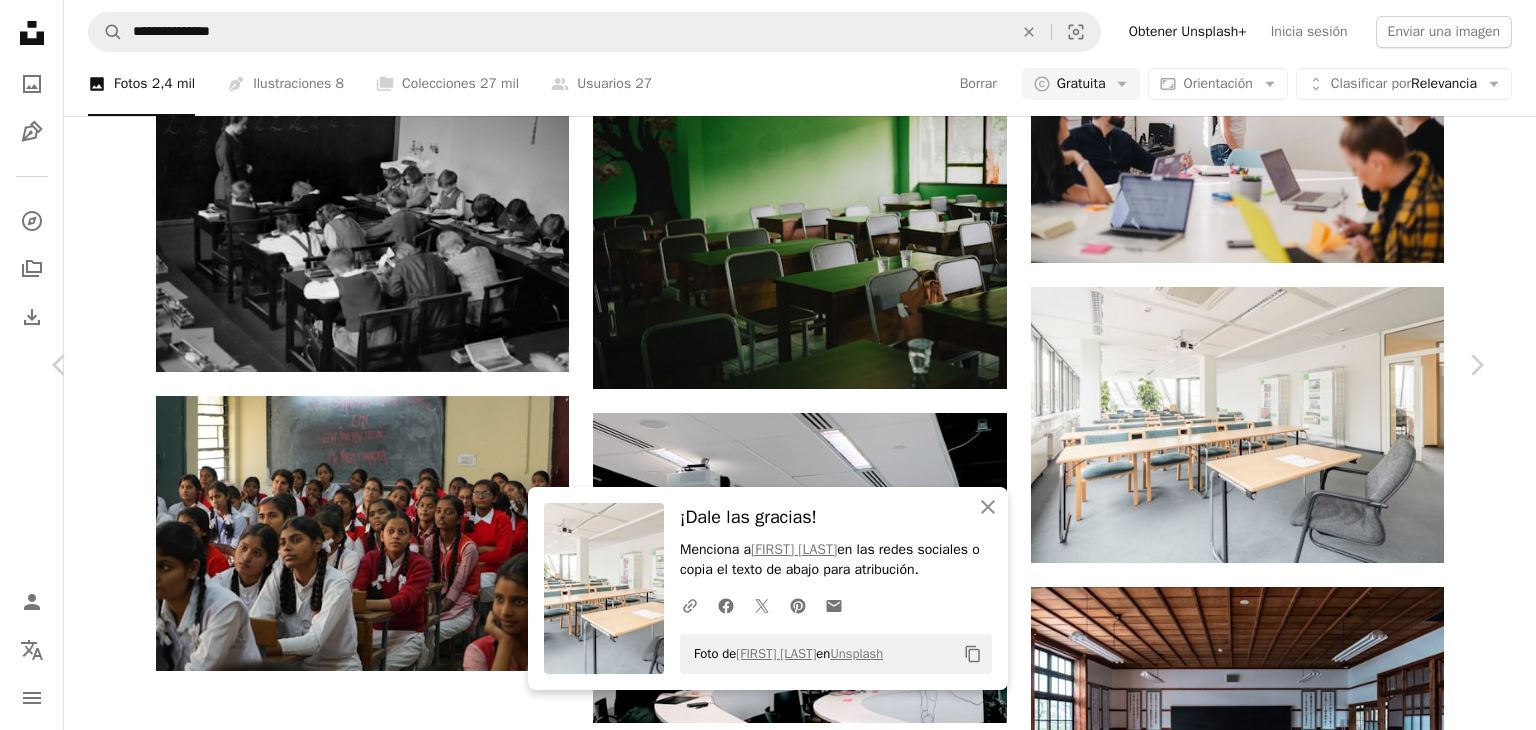 scroll, scrollTop: 100, scrollLeft: 0, axis: vertical 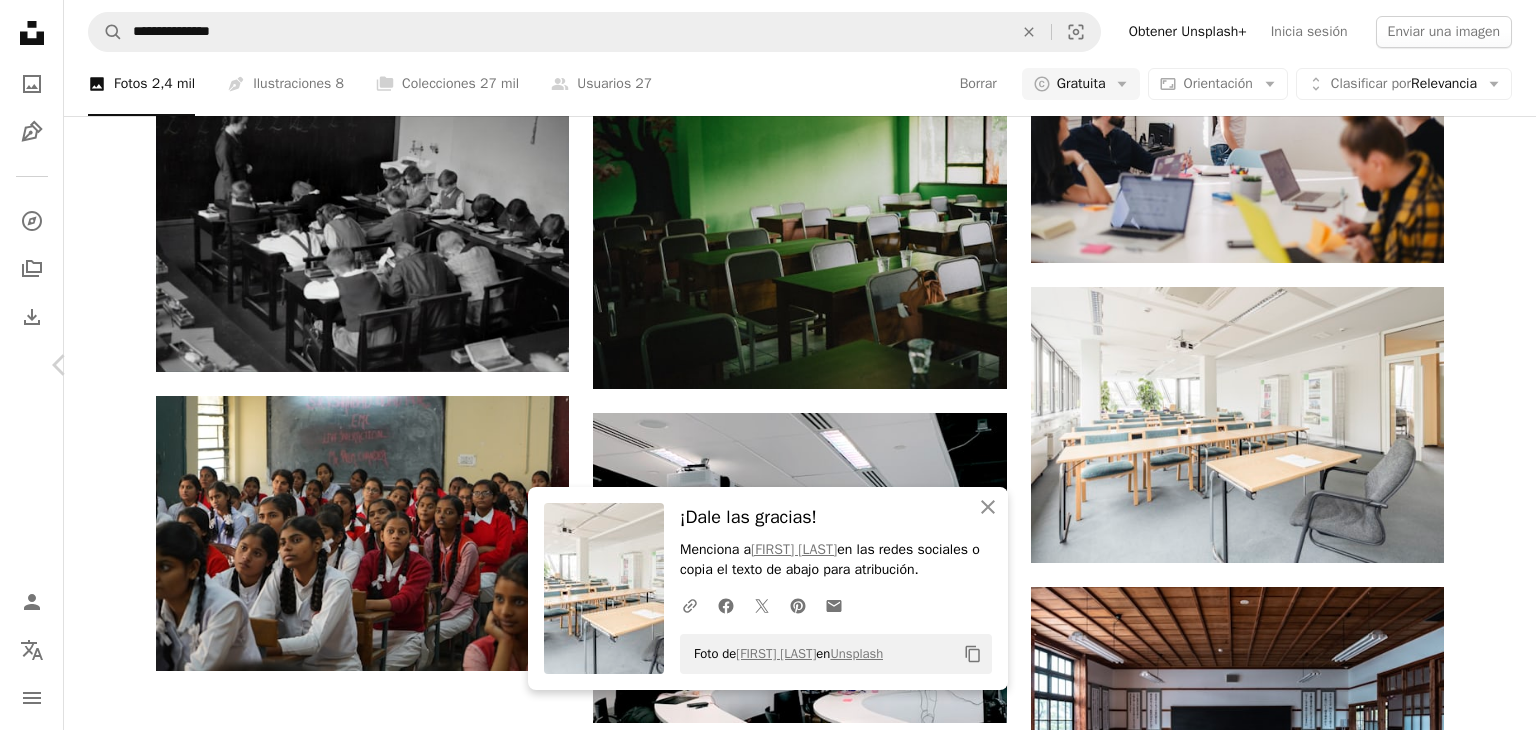 click on "Chevron right" at bounding box center (1476, 365) 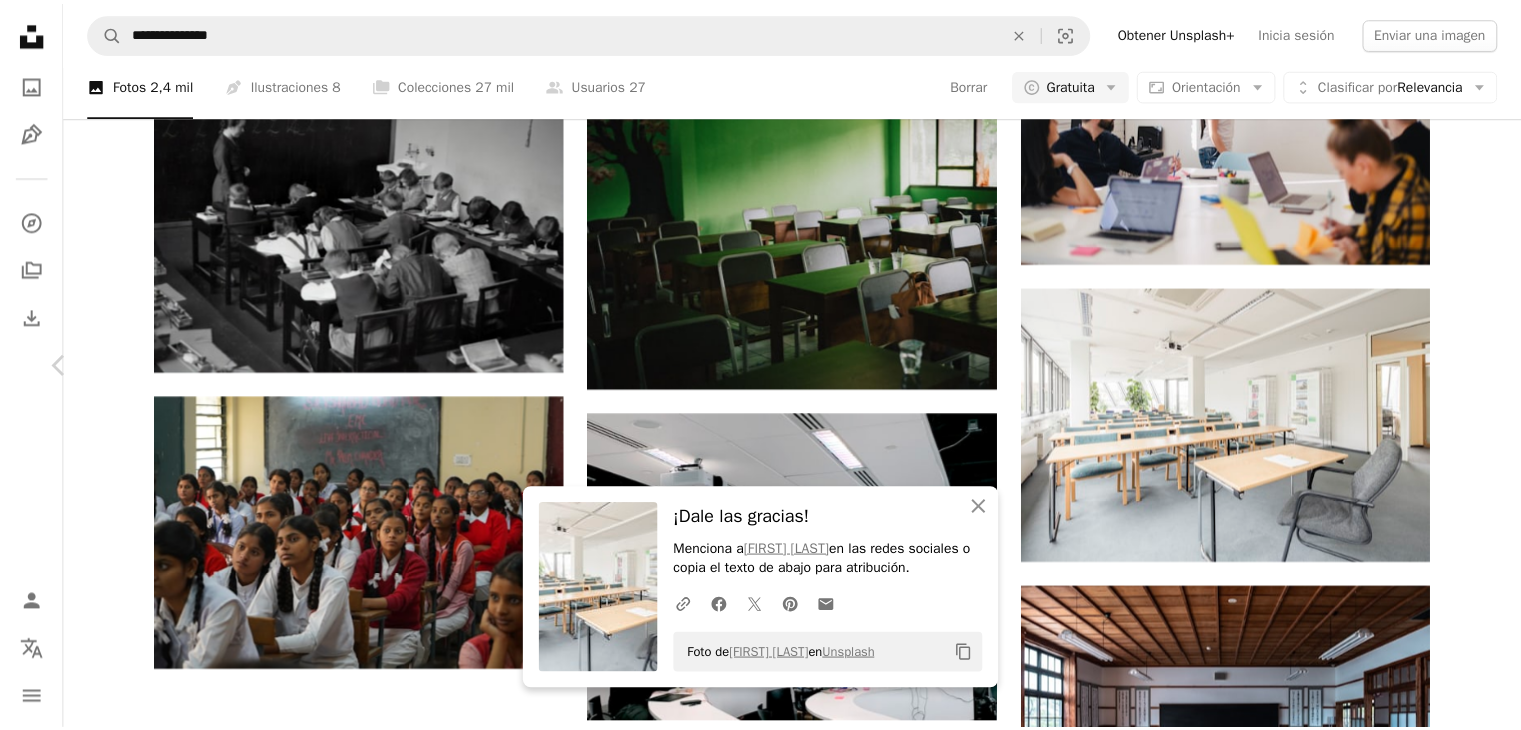 scroll, scrollTop: 0, scrollLeft: 0, axis: both 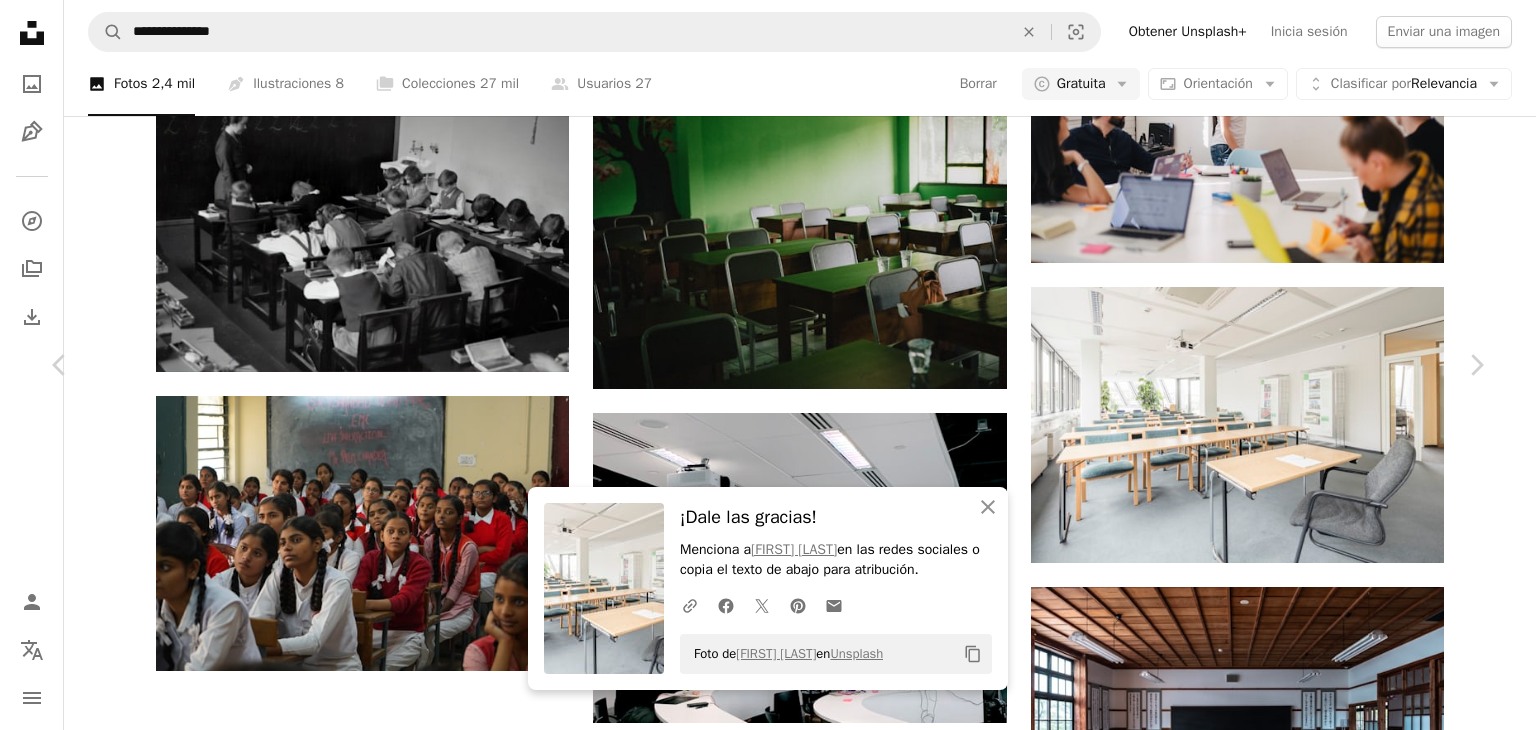 click on "Chevron right" at bounding box center (1476, 365) 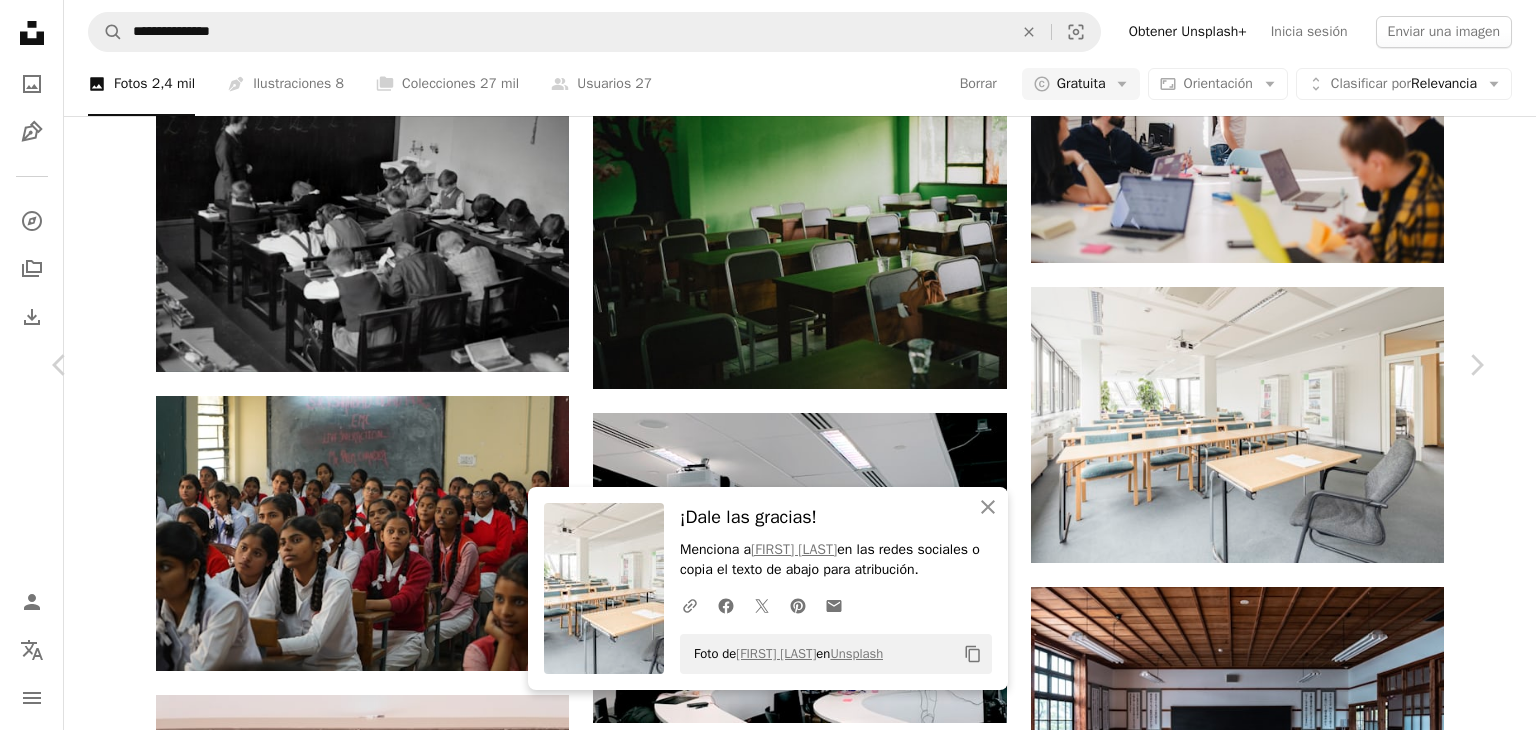 click on "An X shape Chevron left Chevron right An X shape Cerrar ¡Dale las gracias! Menciona a  [FIRST] [LAST]  en las redes sociales o copia el texto de abajo para atribución. A URL sharing icon (chains) Facebook icon X (formerly Twitter) icon Pinterest icon An envelope Foto de  [FIRST] [LAST]  en  Unsplash
Copy content CDC cdc A heart A plus sign Editar imagen   Plus sign for Unsplash+ Descargar gratis Chevron down Zoom in Visualizaciones 16.856.762 Descargas 168.533 A forward-right arrow Compartir Info icon Información More Actions Calendar outlined Publicado el  28 de abril de 2020 Safety Uso gratuito bajo la  Licencia Unsplash preescolar Guardería guardería guardería infantil prekinder guardería Humano escuela educación cuarto ropa aula cabrito zapato atavío jardín de infantes dentro calzado Fotos de stock gratuitas Explora imágenes premium relacionadas en iStock  |  Ahorra un 20 % con el código UNSPLASH20 Ver más en iStock  ↗ Imágenes relacionadas A heart A plus sign CDC Arrow pointing down A heart" at bounding box center (768, 5678) 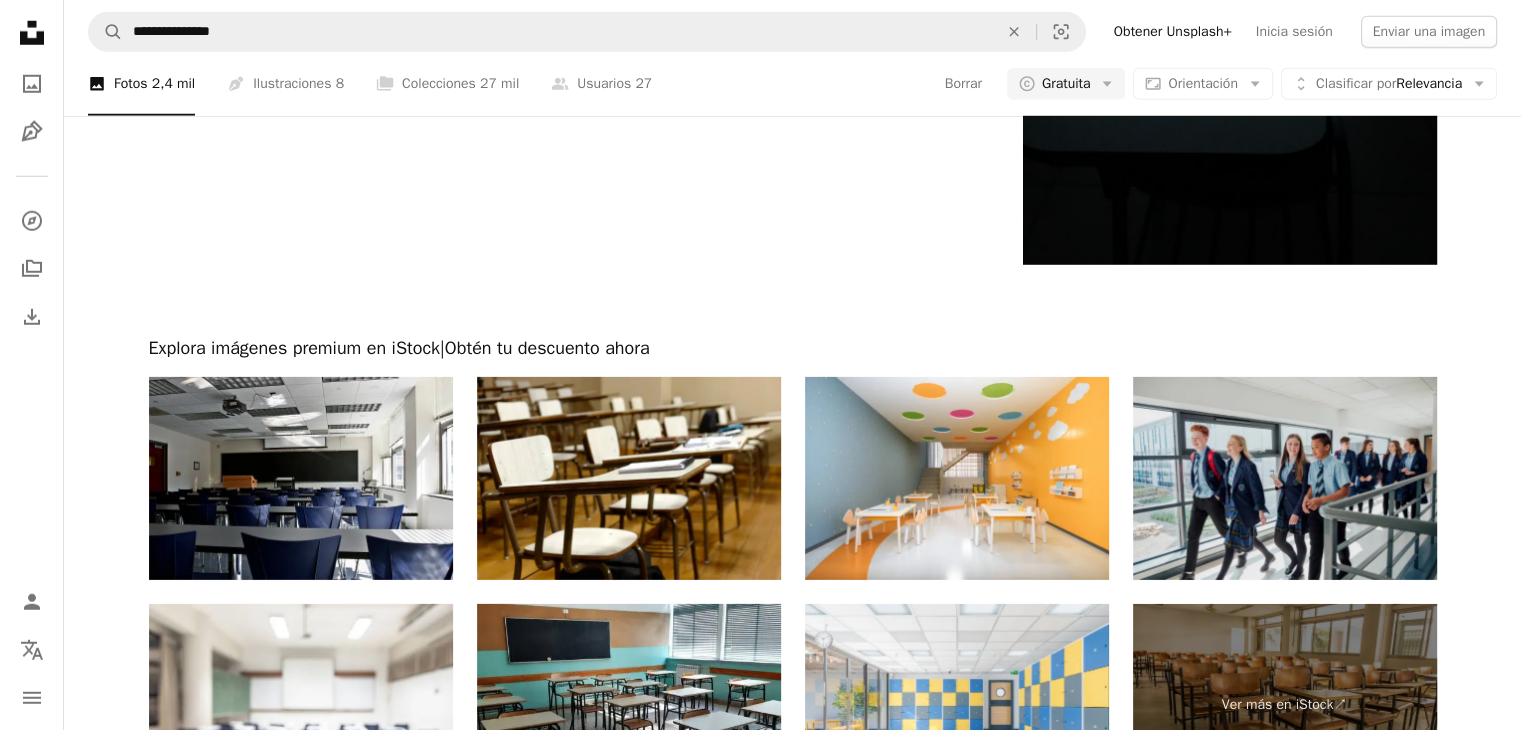 scroll, scrollTop: 6000, scrollLeft: 0, axis: vertical 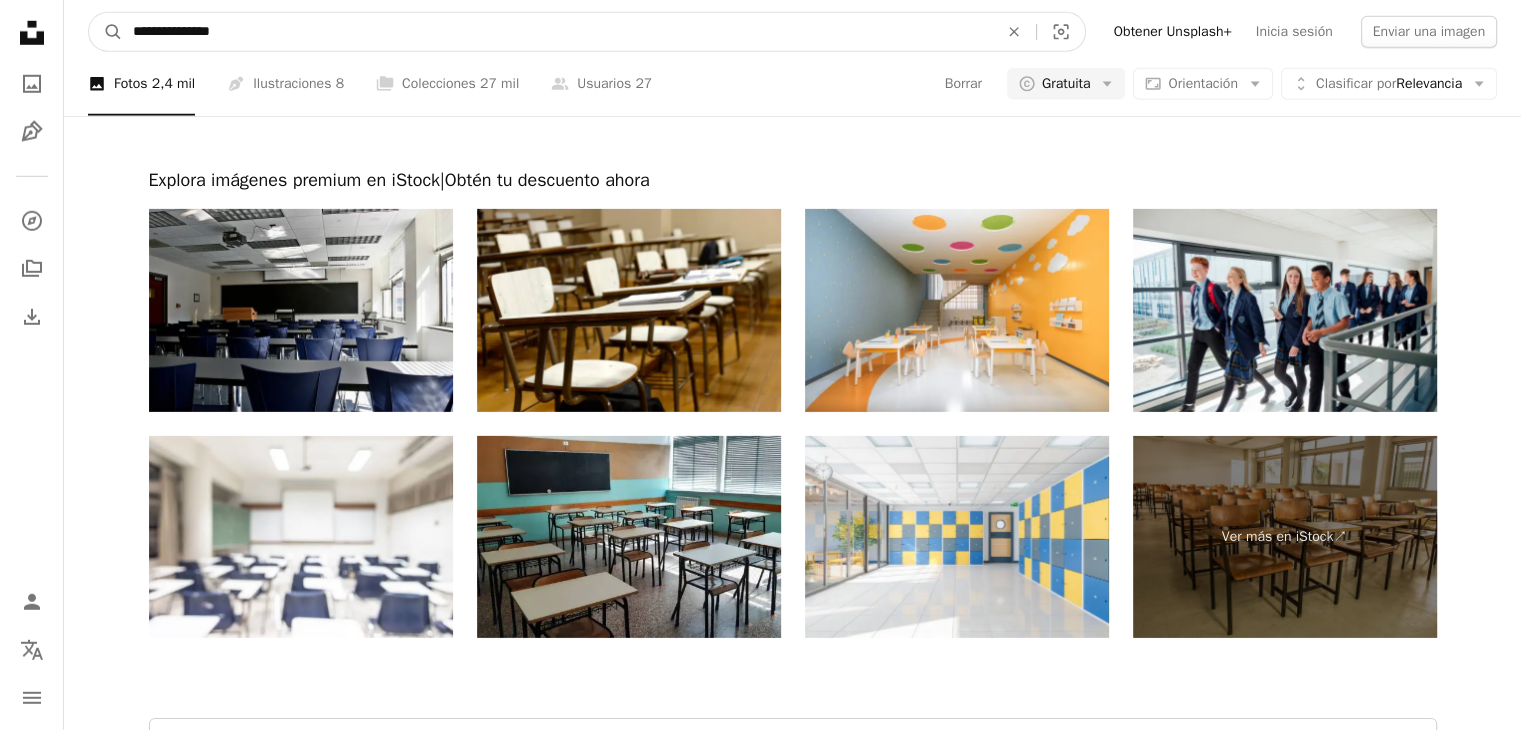 click on "**********" at bounding box center [557, 32] 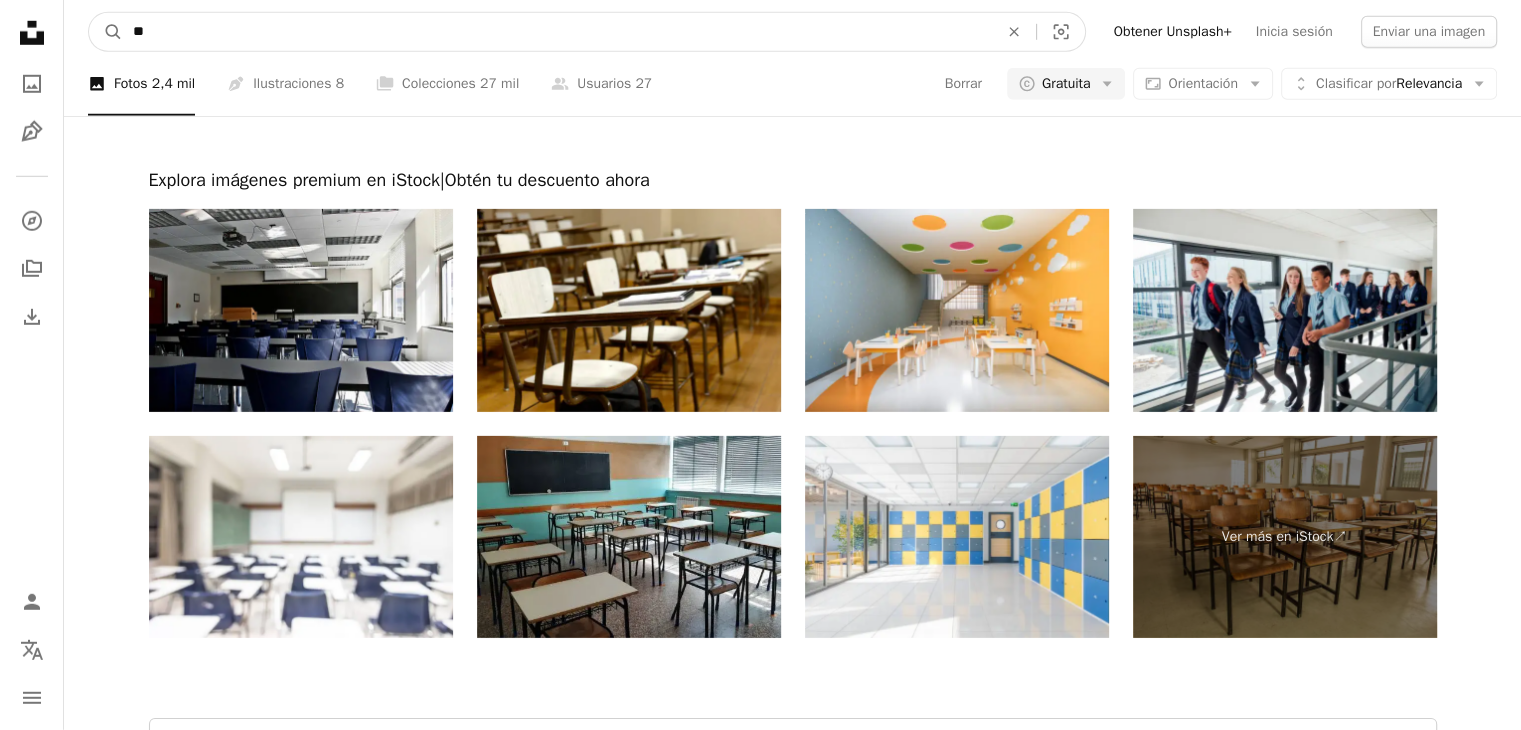 type on "*" 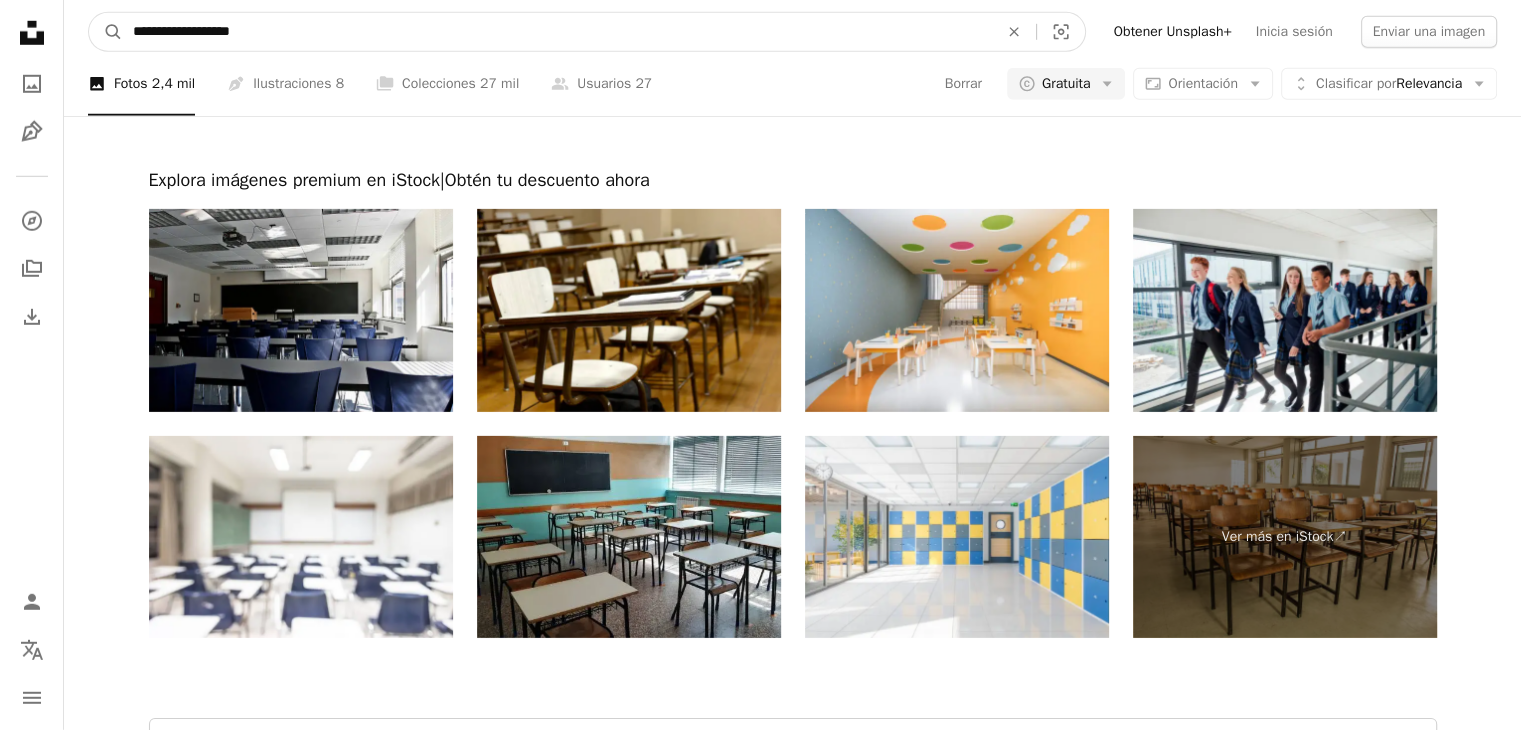 type on "**********" 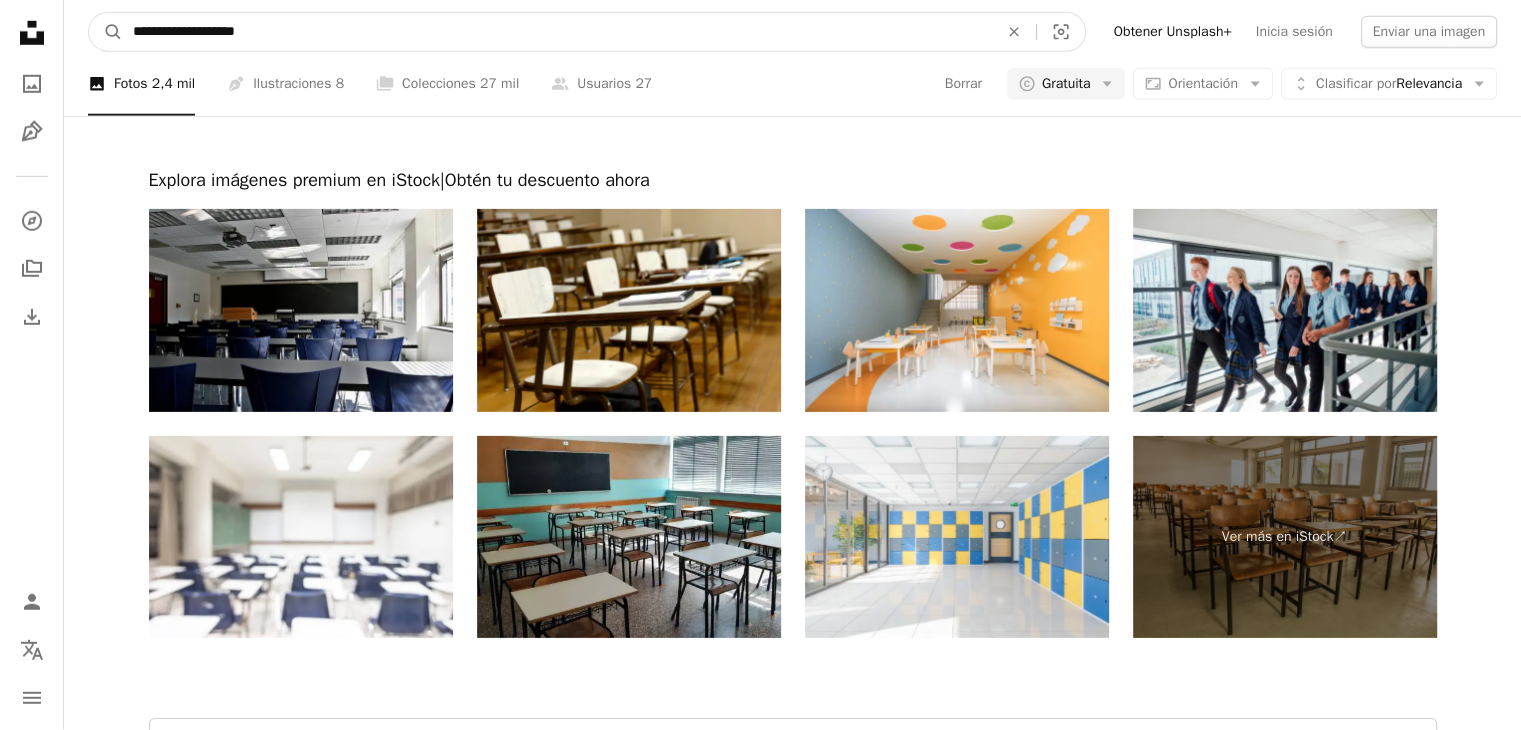 click on "A magnifying glass" at bounding box center [106, 32] 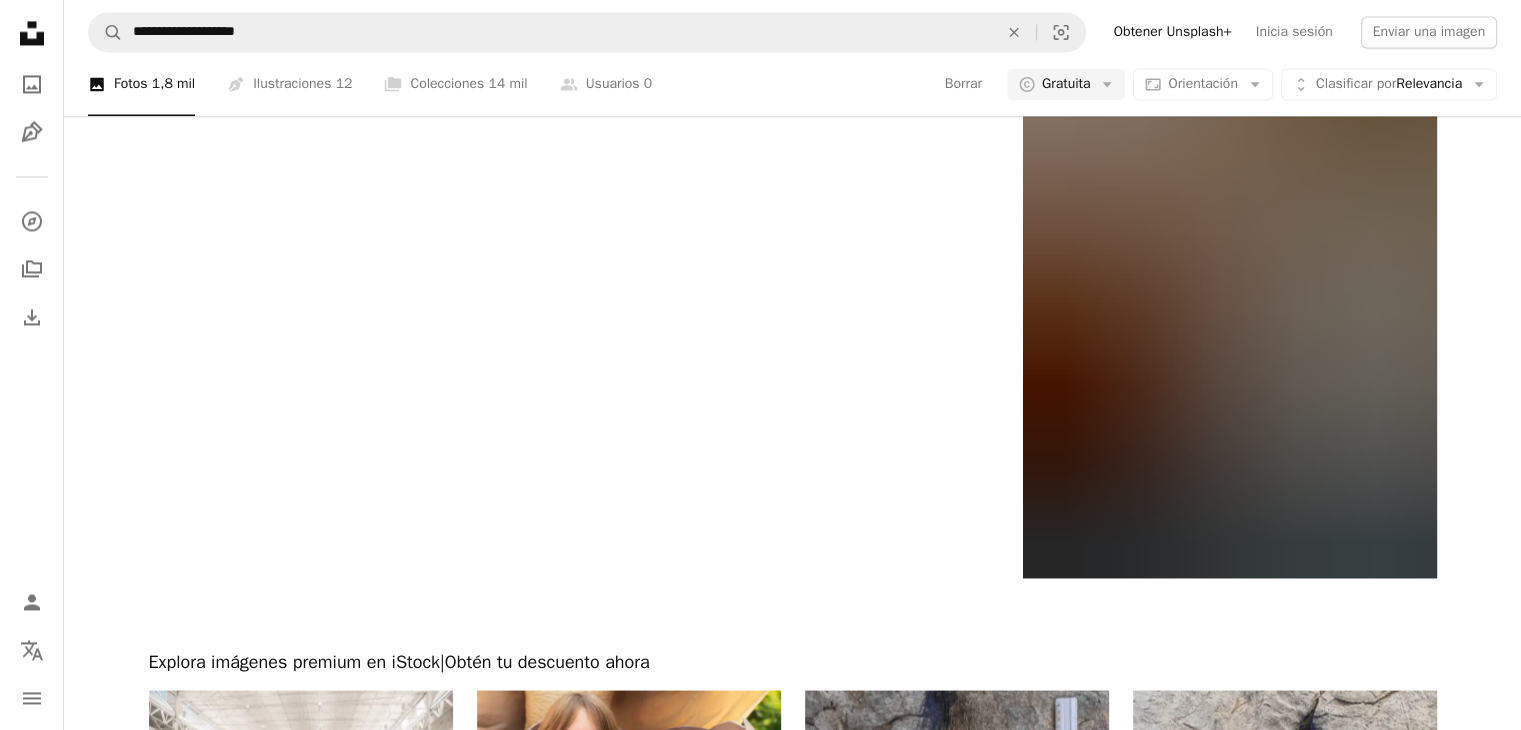 scroll, scrollTop: 3800, scrollLeft: 0, axis: vertical 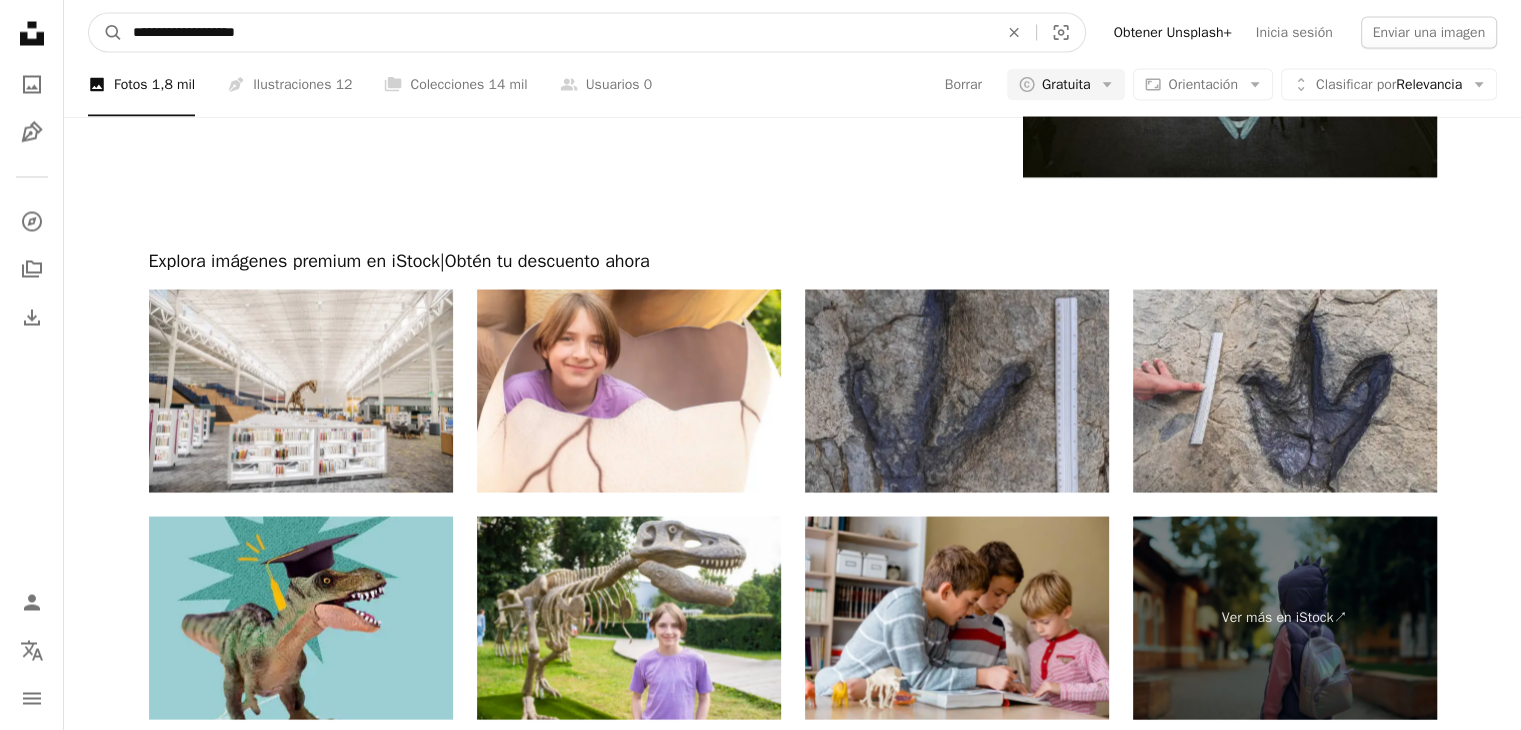 drag, startPoint x: 163, startPoint y: 17, endPoint x: 86, endPoint y: 22, distance: 77.16217 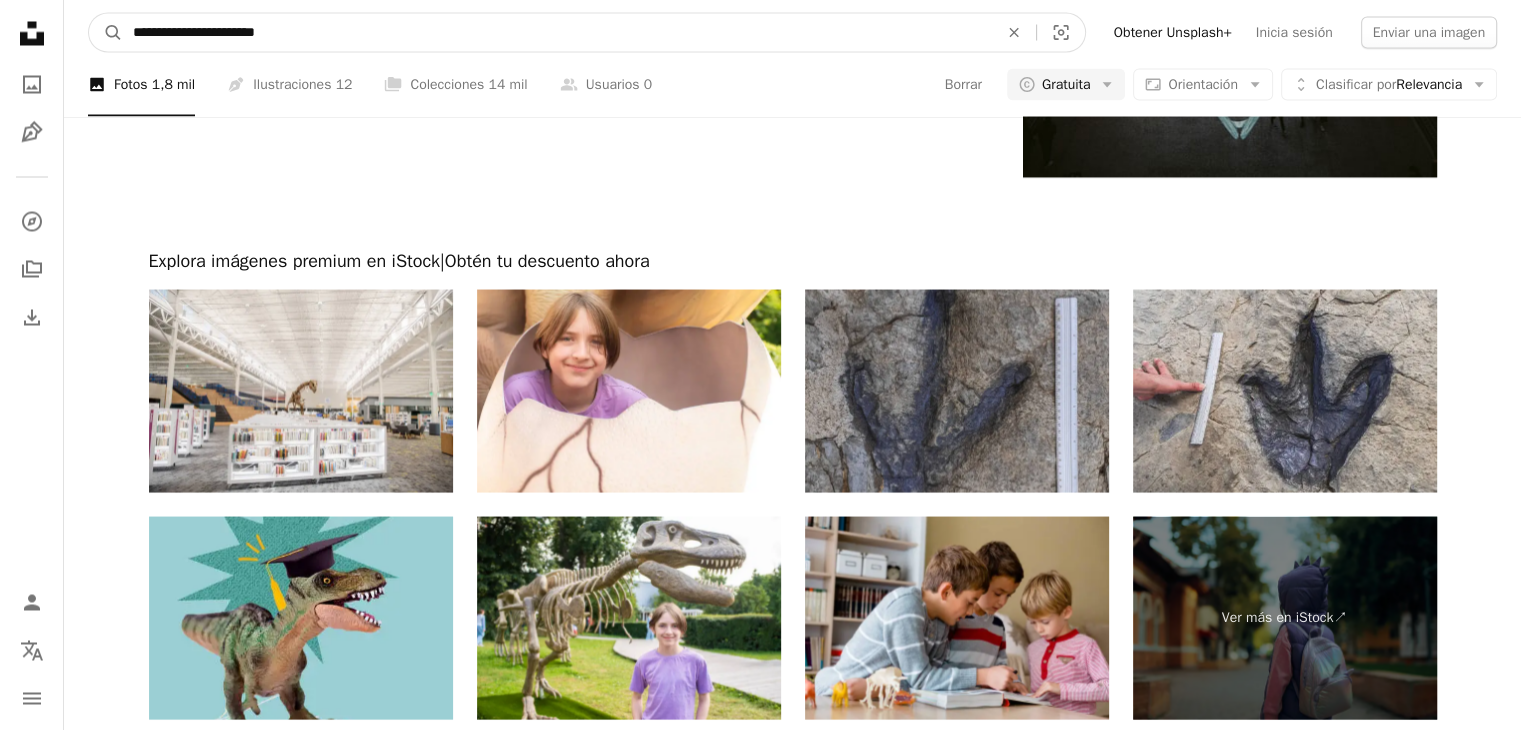 type on "**********" 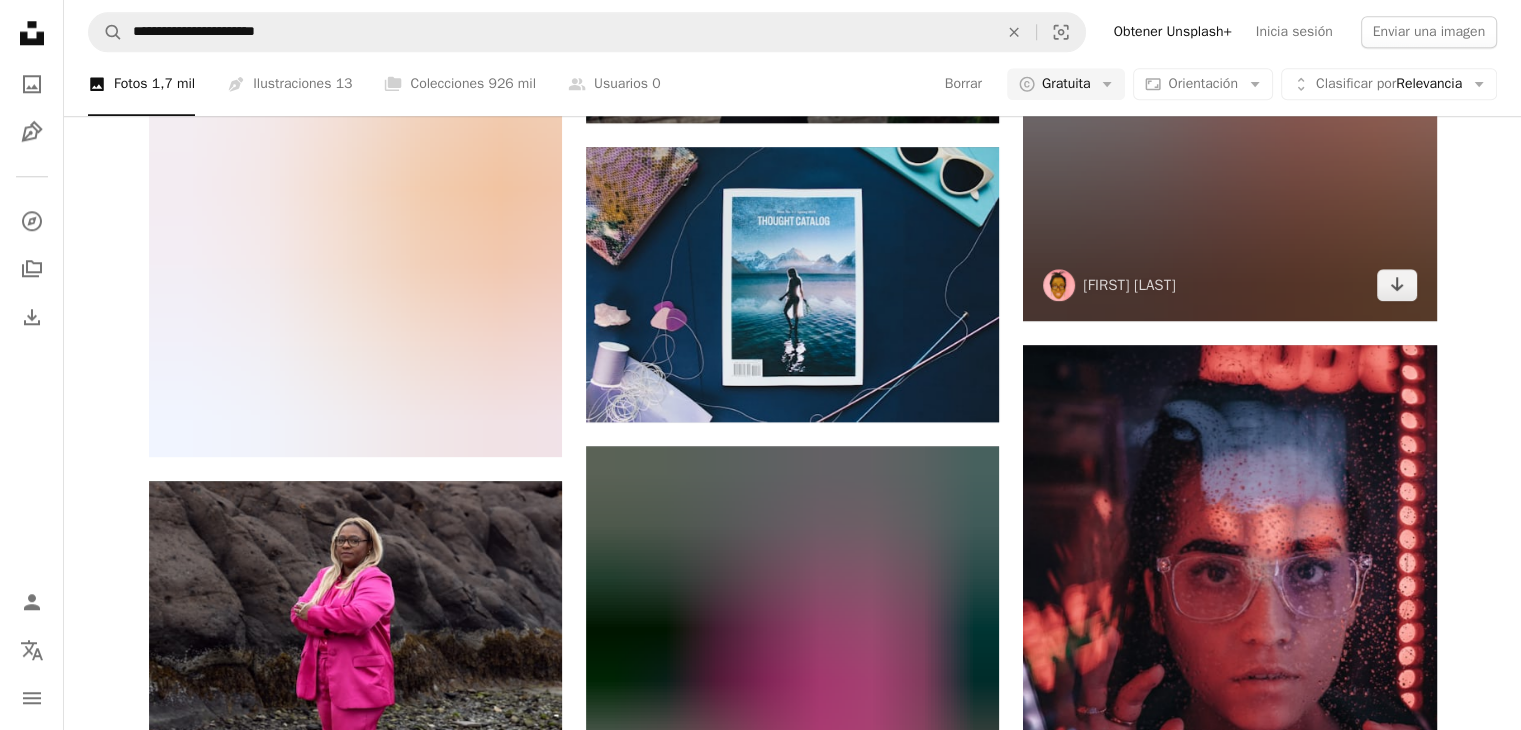 scroll, scrollTop: 2100, scrollLeft: 0, axis: vertical 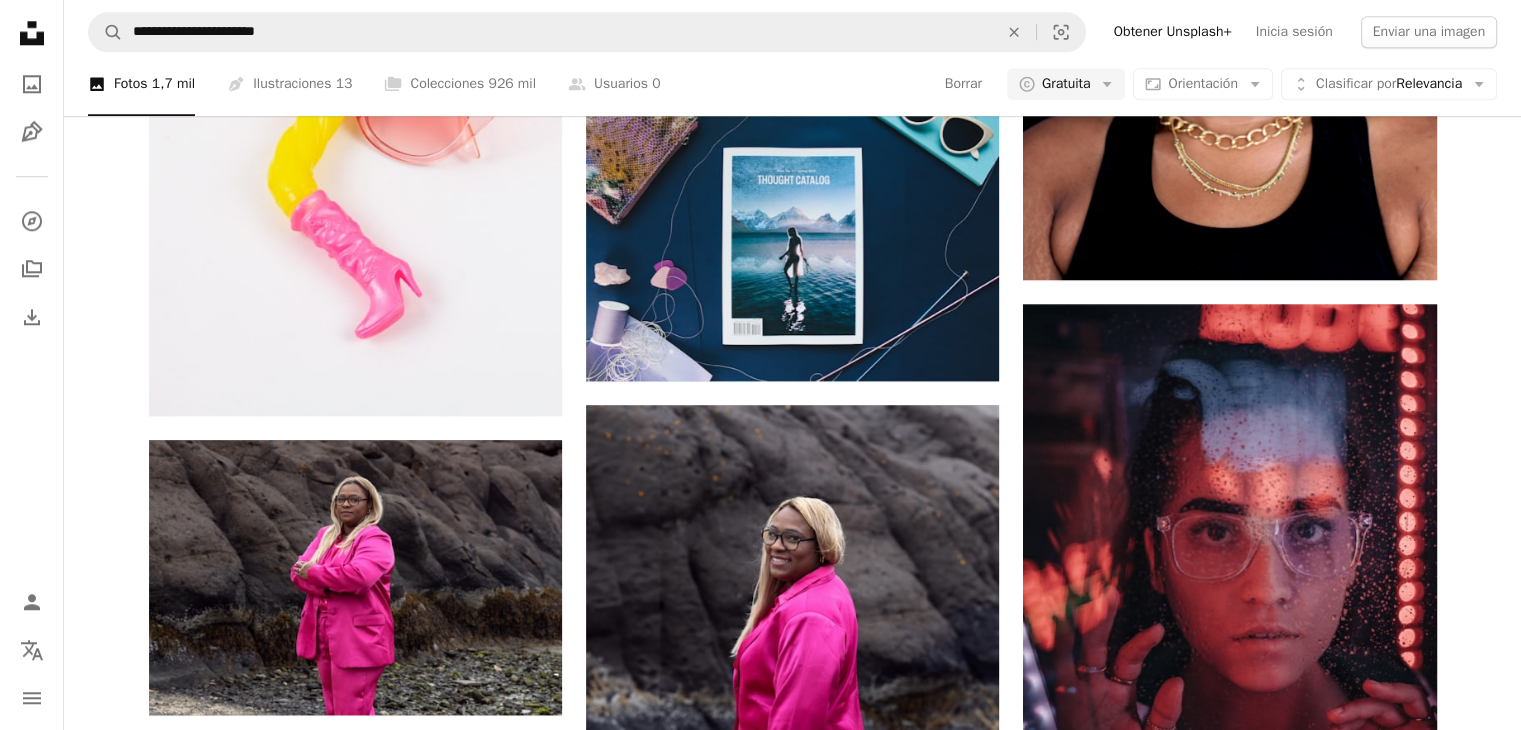 click on "A heart A plus sign [FIRST] [LAST] Disponible para contratación A checkmark inside of a circle Arrow pointing down A heart A plus sign [FIRST] [LAST] Arrow pointing down A heart A plus sign [FIRST] Arrow pointing down A heart A plus sign Girl with red hat Disponible para contratación A checkmark inside of a circle Arrow pointing down A heart A plus sign [FIRST] [LAST] Arrow pointing down A heart A plus sign [FIRST] [LAST] Disponible para contratación A checkmark inside of a circle Arrow pointing down A heart A plus sign [FIRST] [LAST] Disponible para contratación A checkmark inside of a circle Arrow pointing down A heart A plus sign [FIRST] Arrow pointing down A heart A plus sign [FIRST] [LAST] Disponible para contratación A checkmark inside of a circle Arrow pointing down A heart A plus sign Thought Catalog Disponible para contratación A checkmark inside of a circle Arrow pointing down A heart A plus sign [FIRST] [LAST] Arrow pointing down A heart A plus sign [FIRST] [LAST] A heart A heart" at bounding box center (792, 119) 